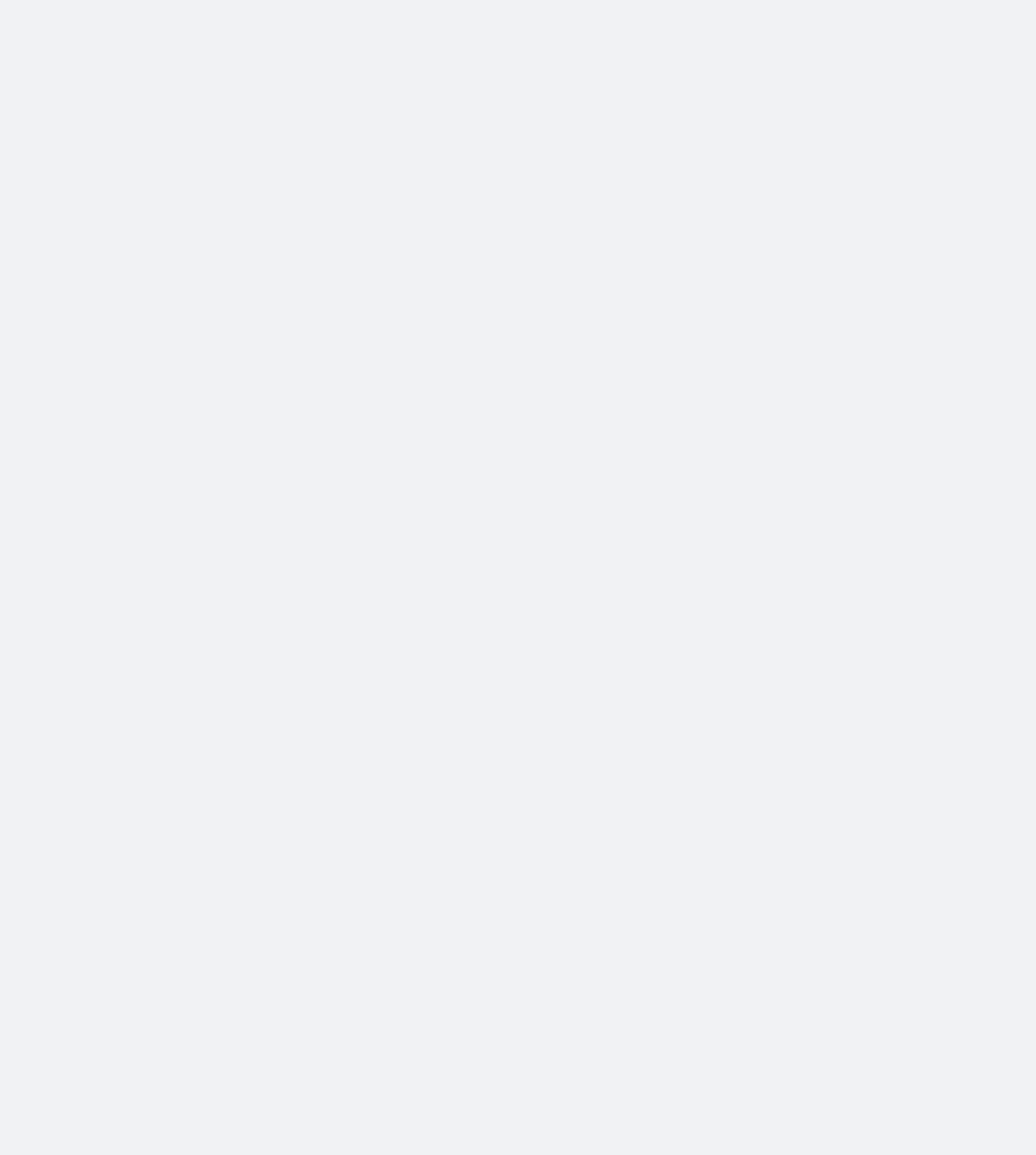 scroll, scrollTop: 0, scrollLeft: 0, axis: both 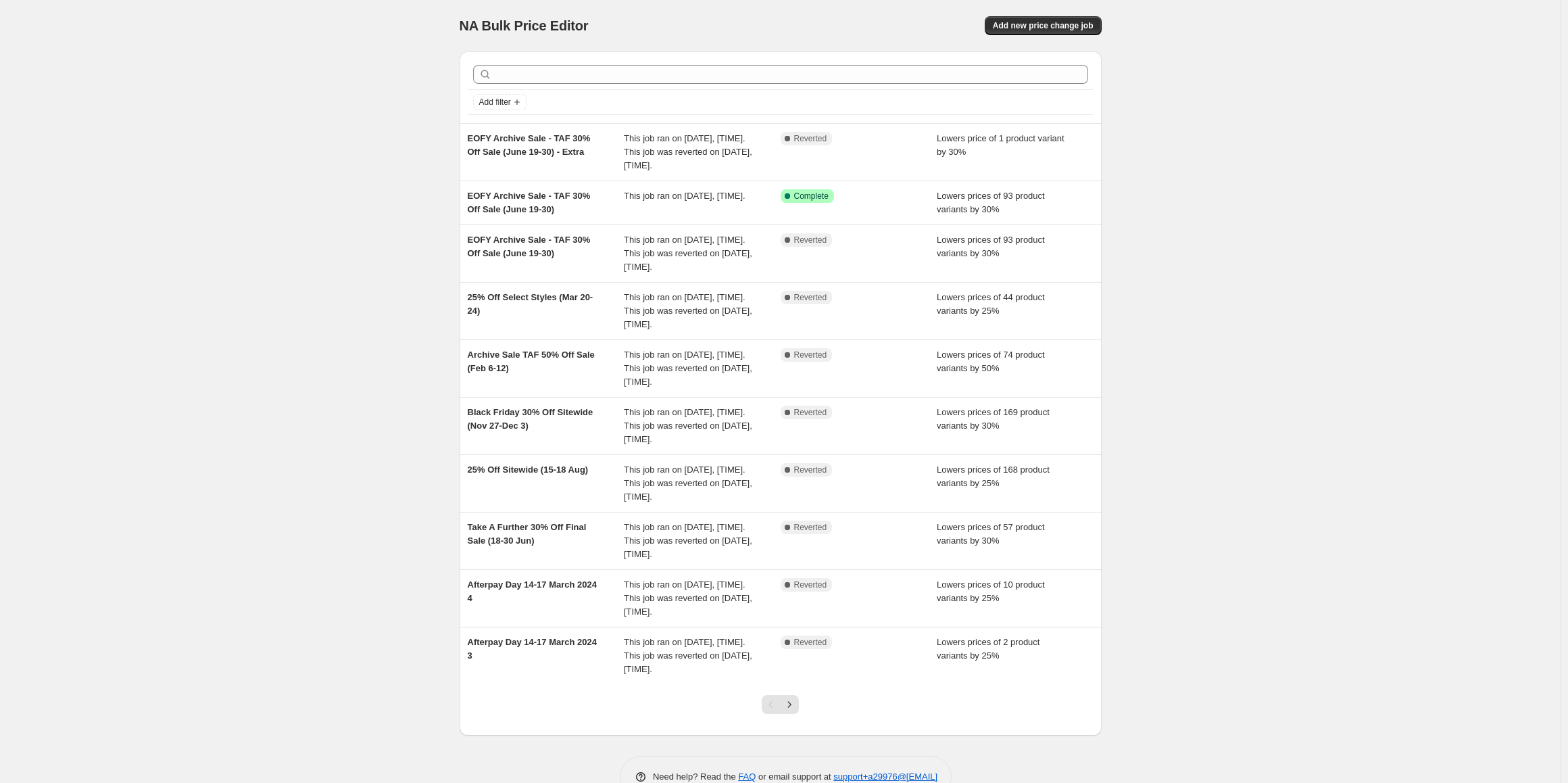 click on "NA Bulk Price Editor. This page is ready NA Bulk Price Editor Add new price change job Add filter   EOFY Archive Sale - TAF 30% Off Sale (June 19-30) - Extra This job ran on June 23, 2025. This job was reverted on June 30, 2025. Complete Reverted Lowers price of 1 product variant by 30% EOFY Archive Sale - TAF 30% Off Sale (June 19-30) This job ran on June 19, 2025. Success Complete Complete Lowers prices of 93 product variants by 30% EOFY Archive Sale - TAF 30% Off Sale (June 19-30) This job ran on June 19, 2025. This job was reverted on July 1, 2025. Complete Reverted Lowers prices of 93 product variants by 30% 25% Off Select Styles (Mar 20-24) This job ran on March 20, 2025. This job was reverted on March 25, 2025. Complete Reverted Lowers prices of 44 product variants by 25% Archive Sale TAF 50% Off Sale (Feb 6-12) This job ran on February 6, 2025. This job was reverted on February 12, 2025. Complete Reverted Lowers prices of 74 product variants by 50% Black Friday 30% Off Sitewide (Nov 27-Dec 3) Complete" at bounding box center (780, 409) 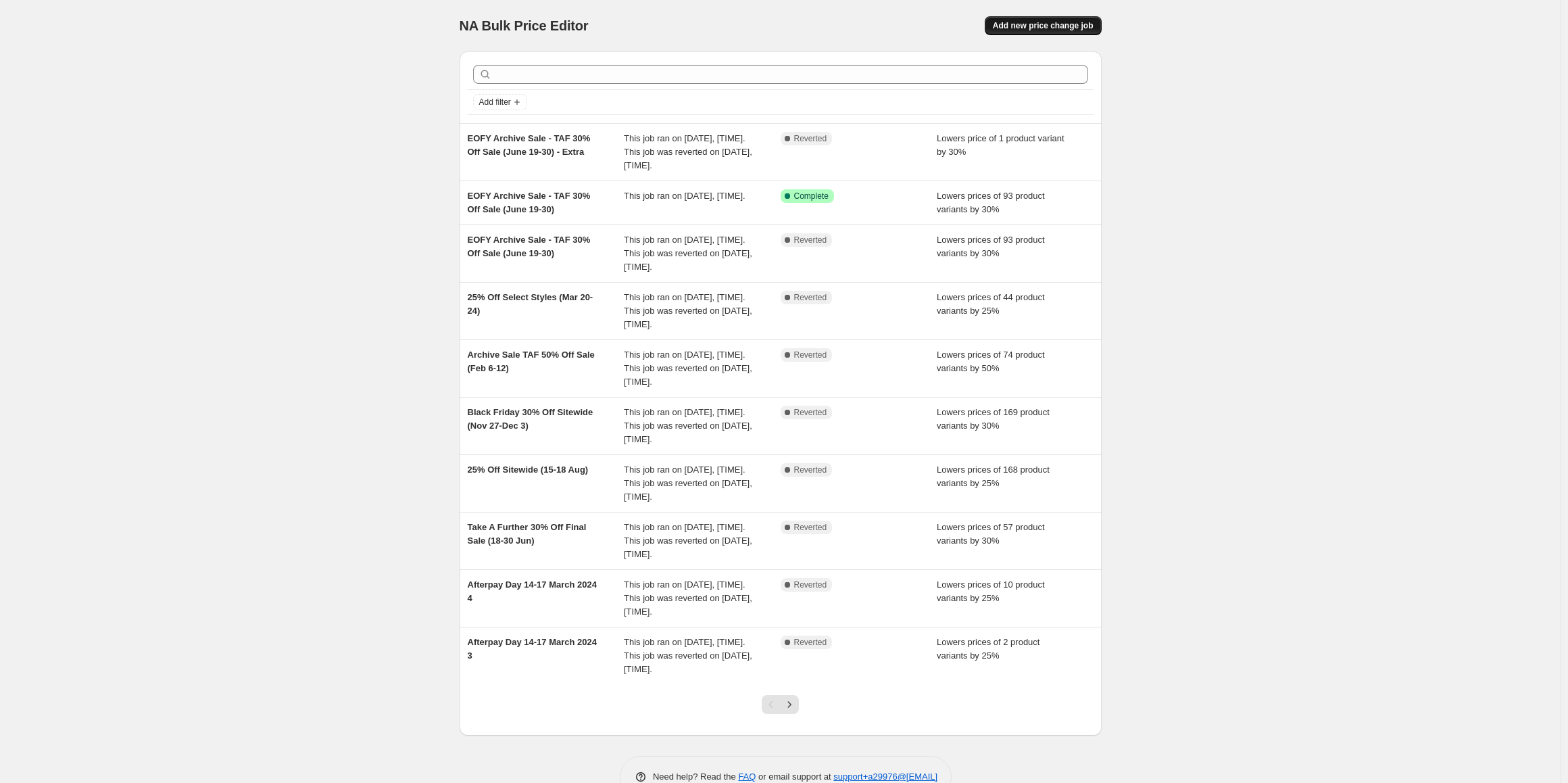 click on "Add new price change job" at bounding box center [1043, 26] 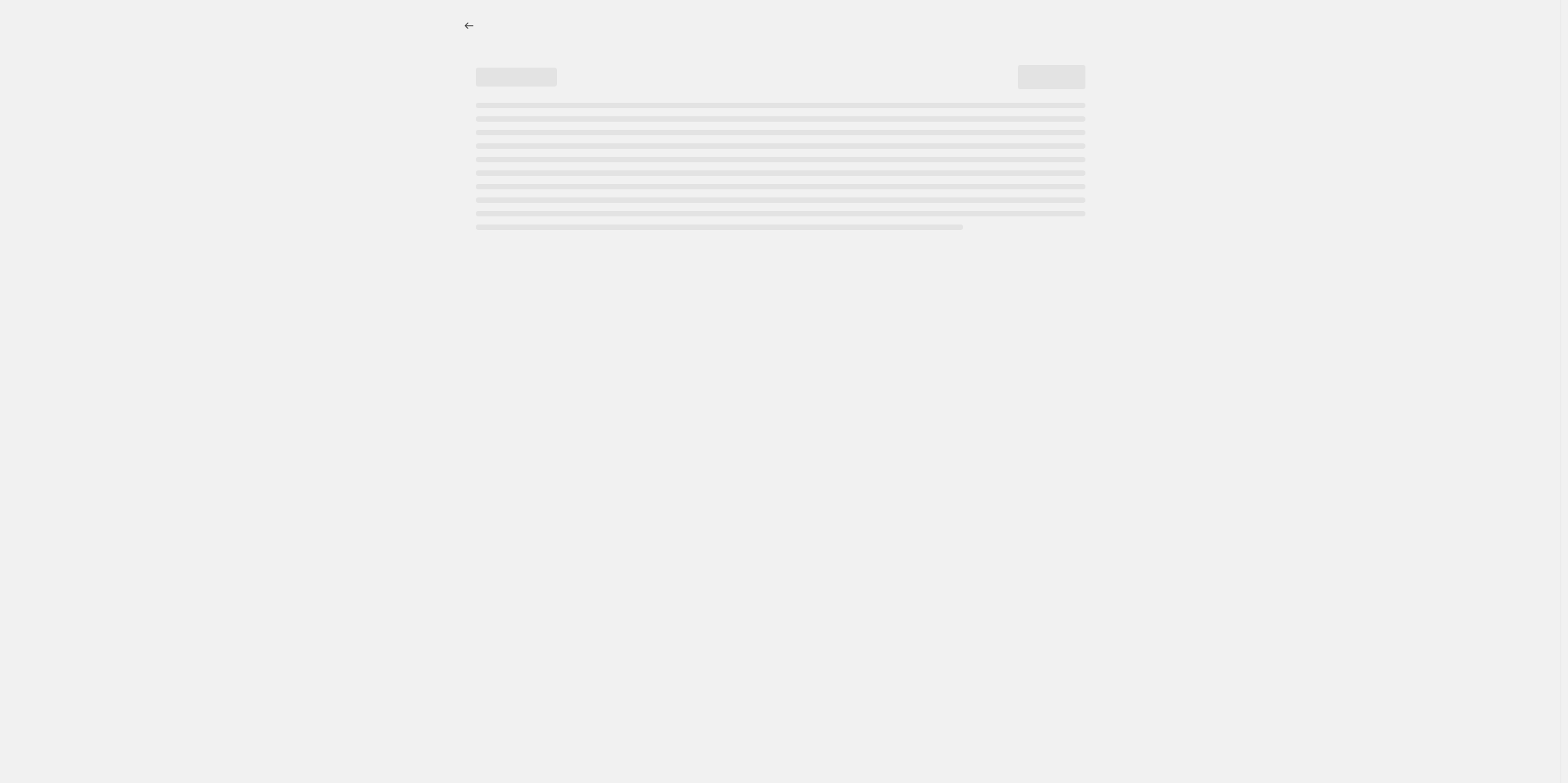 select on "percentage" 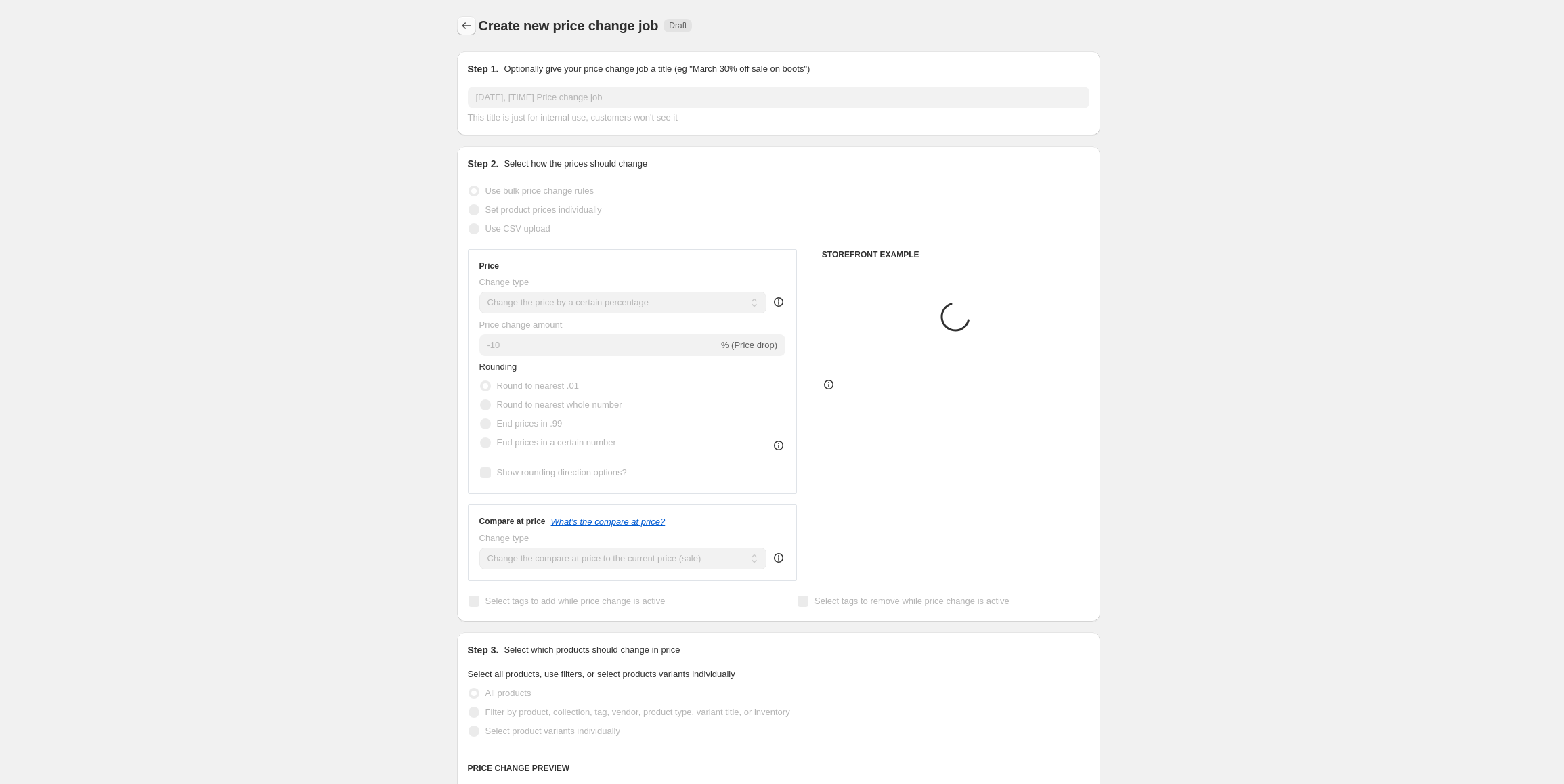click 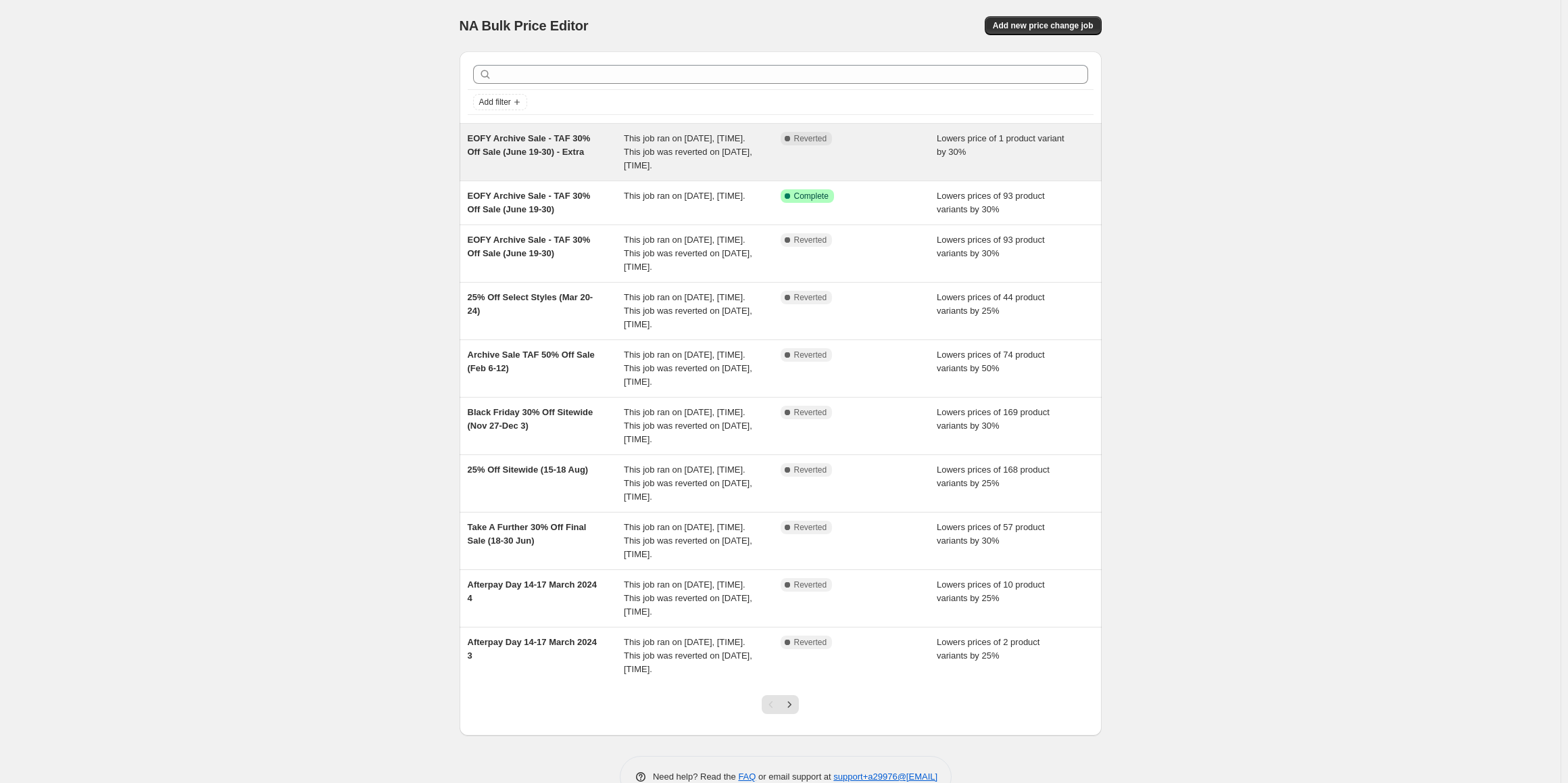click on "EOFY Archive Sale - TAF 30% Off Sale (June 19-30) - Extra" at bounding box center (529, 145) 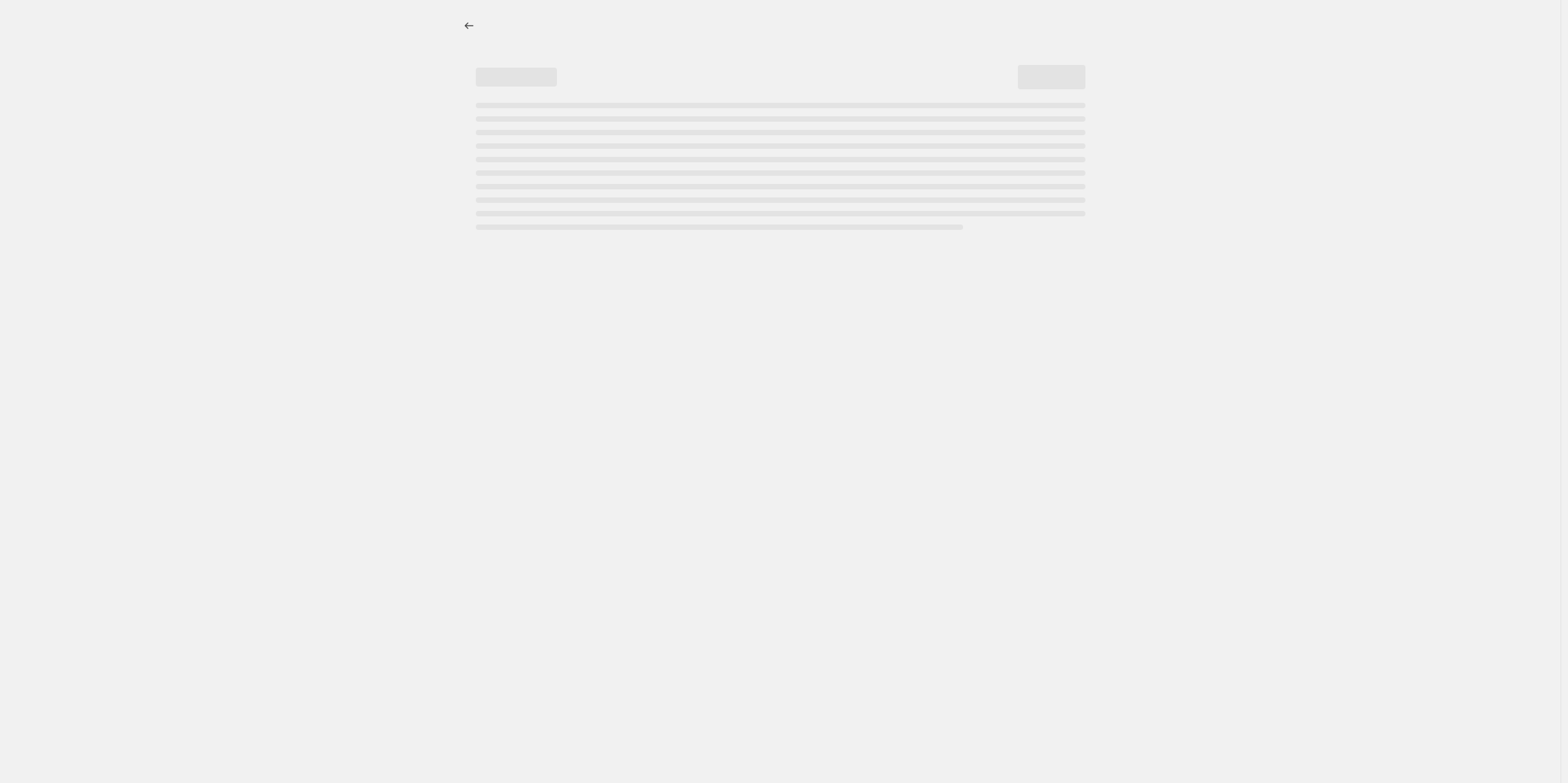 select on "percentage" 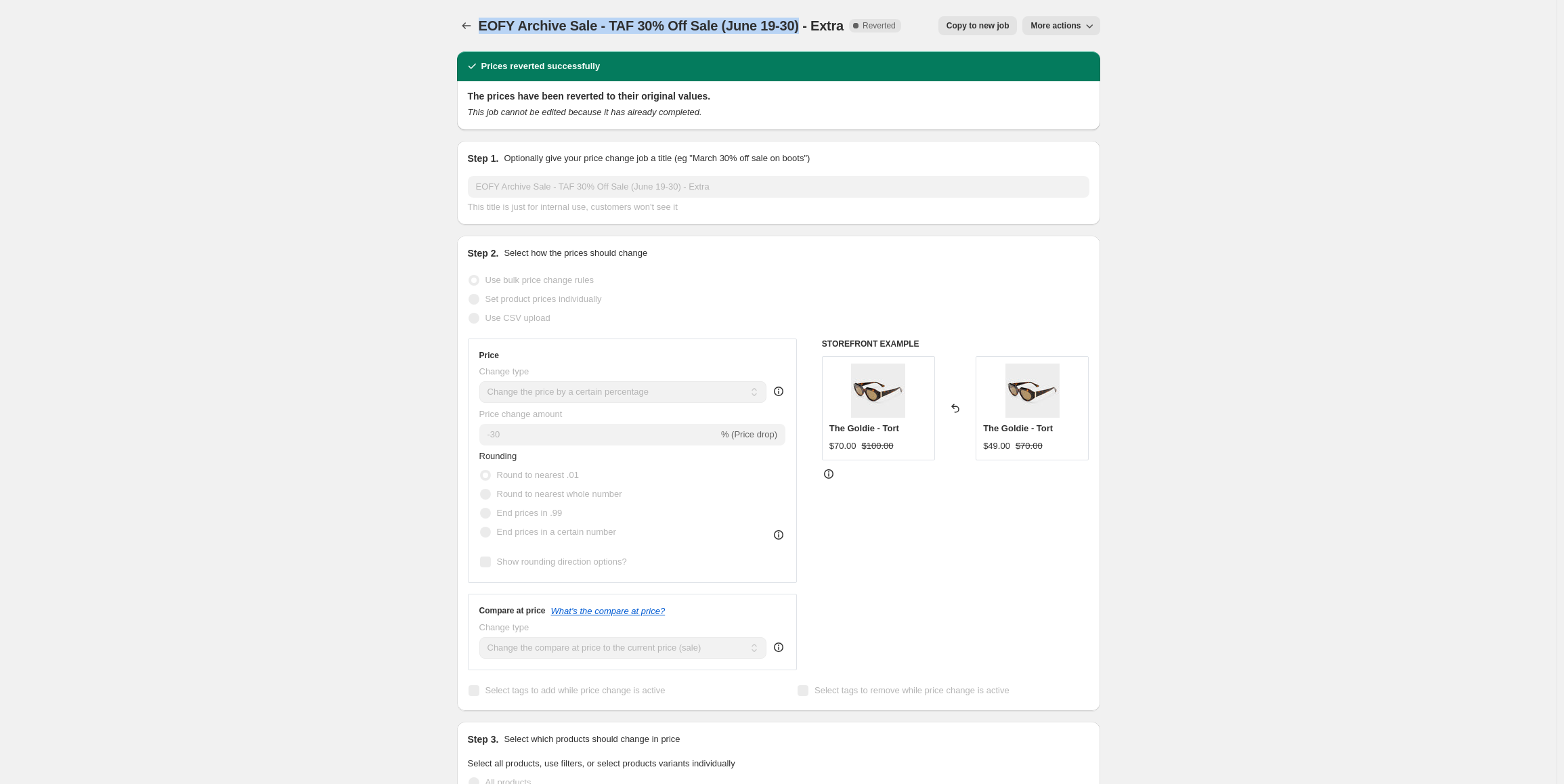 drag, startPoint x: 483, startPoint y: 22, endPoint x: 794, endPoint y: 23, distance: 311.0016 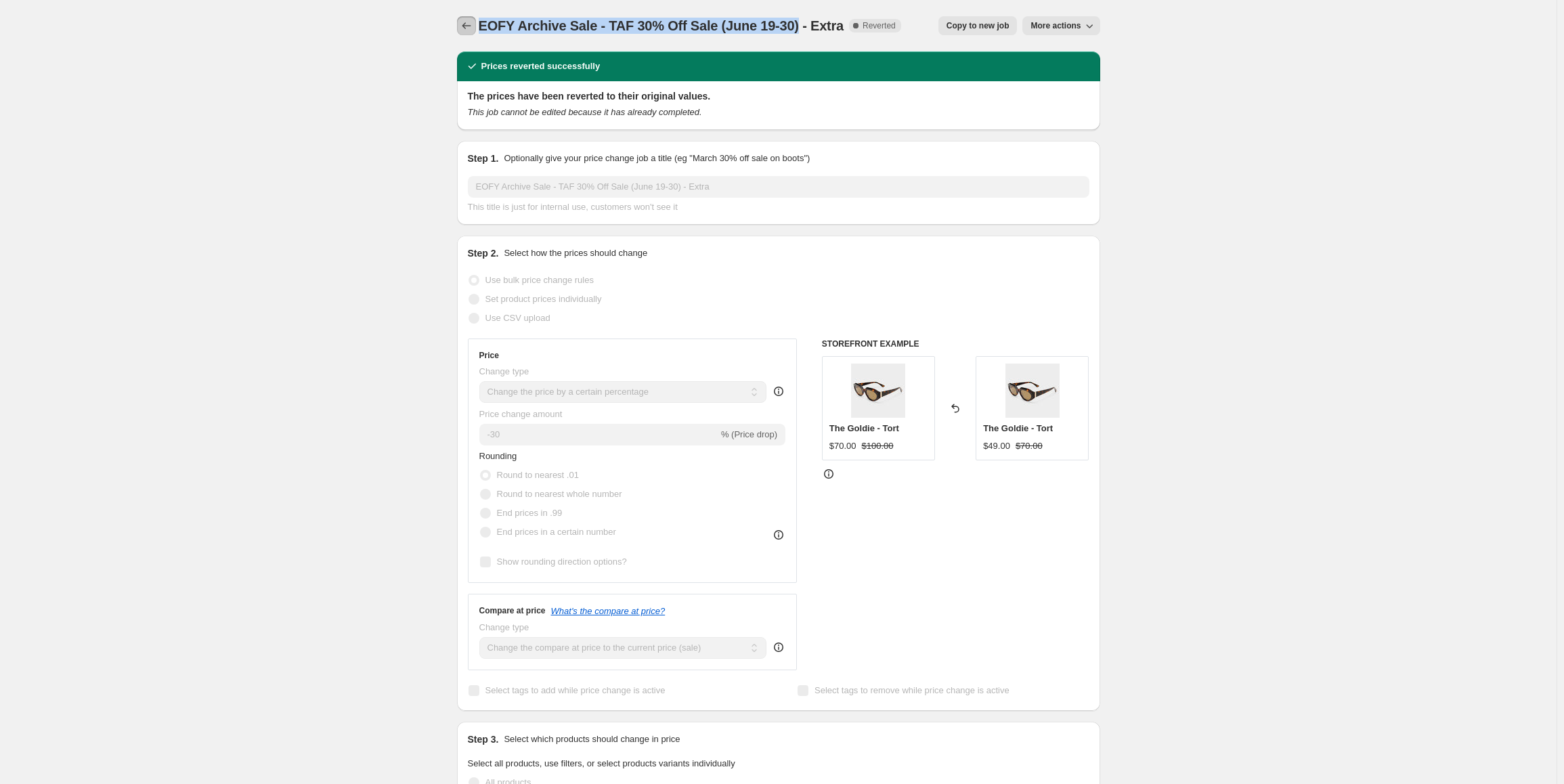 click 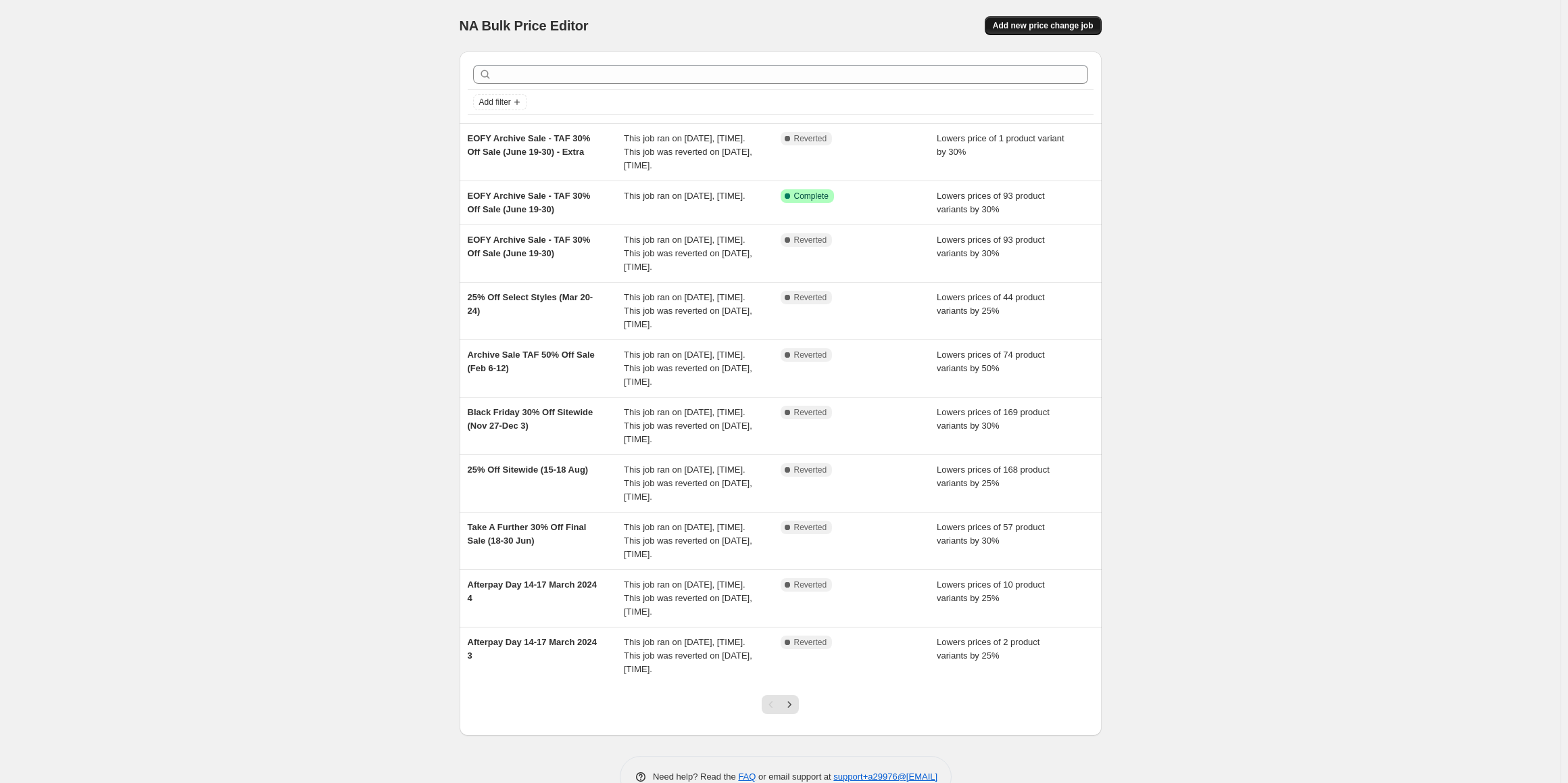 click on "Add new price change job" at bounding box center [1043, 26] 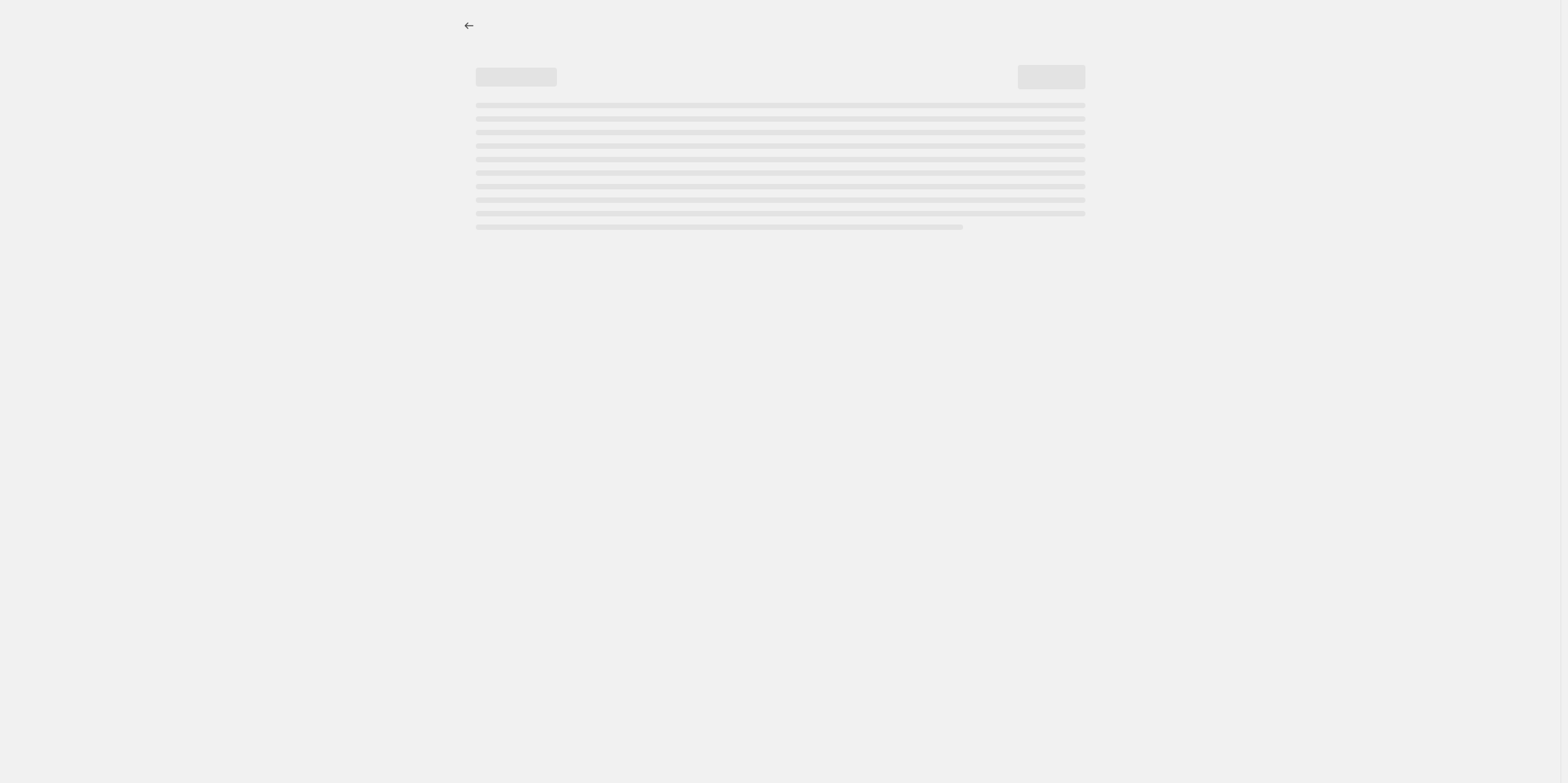 select on "percentage" 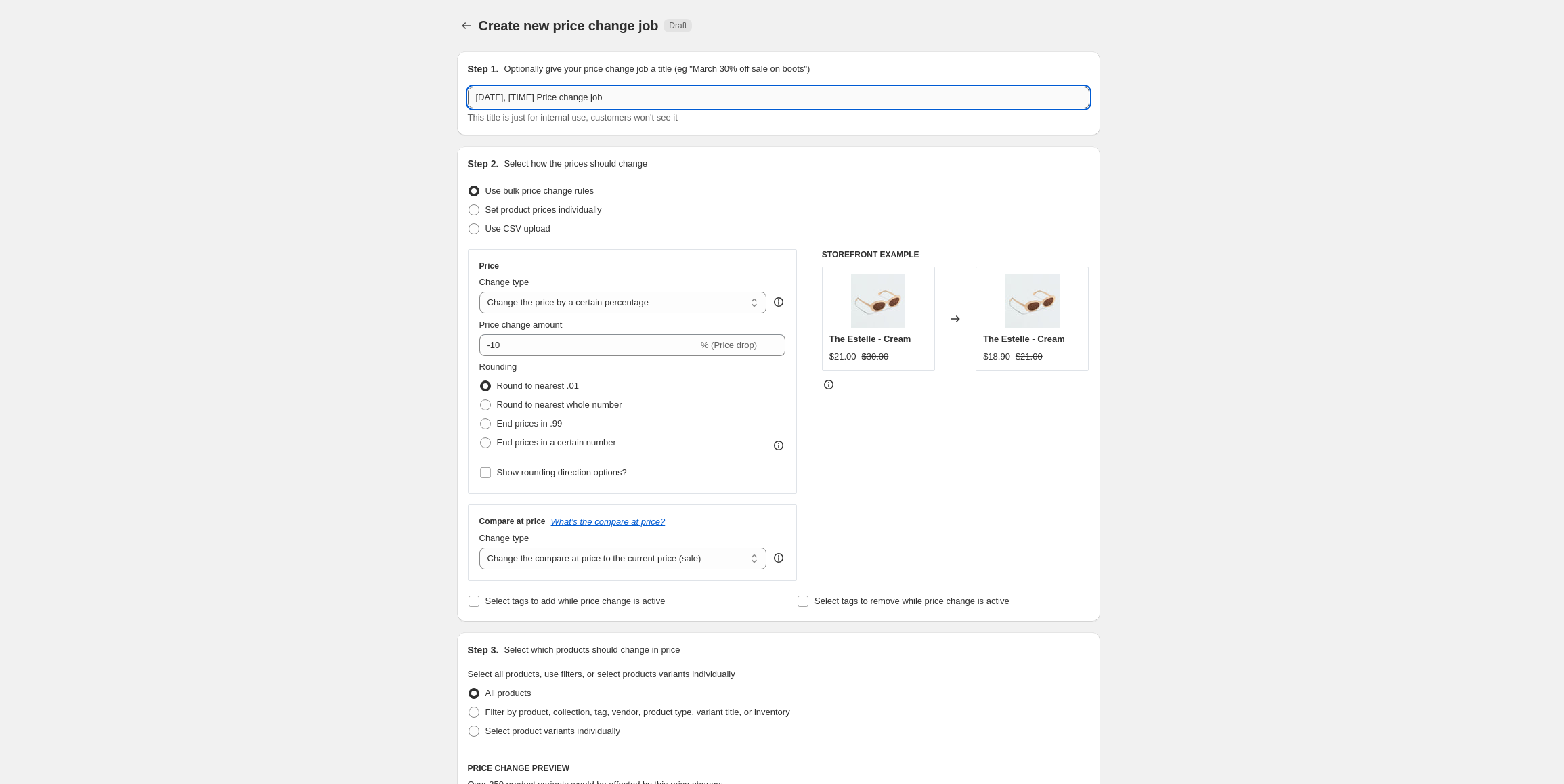 click on "Aug 4, 2025, 2:39:43 PM Price change job" at bounding box center [779, 97] 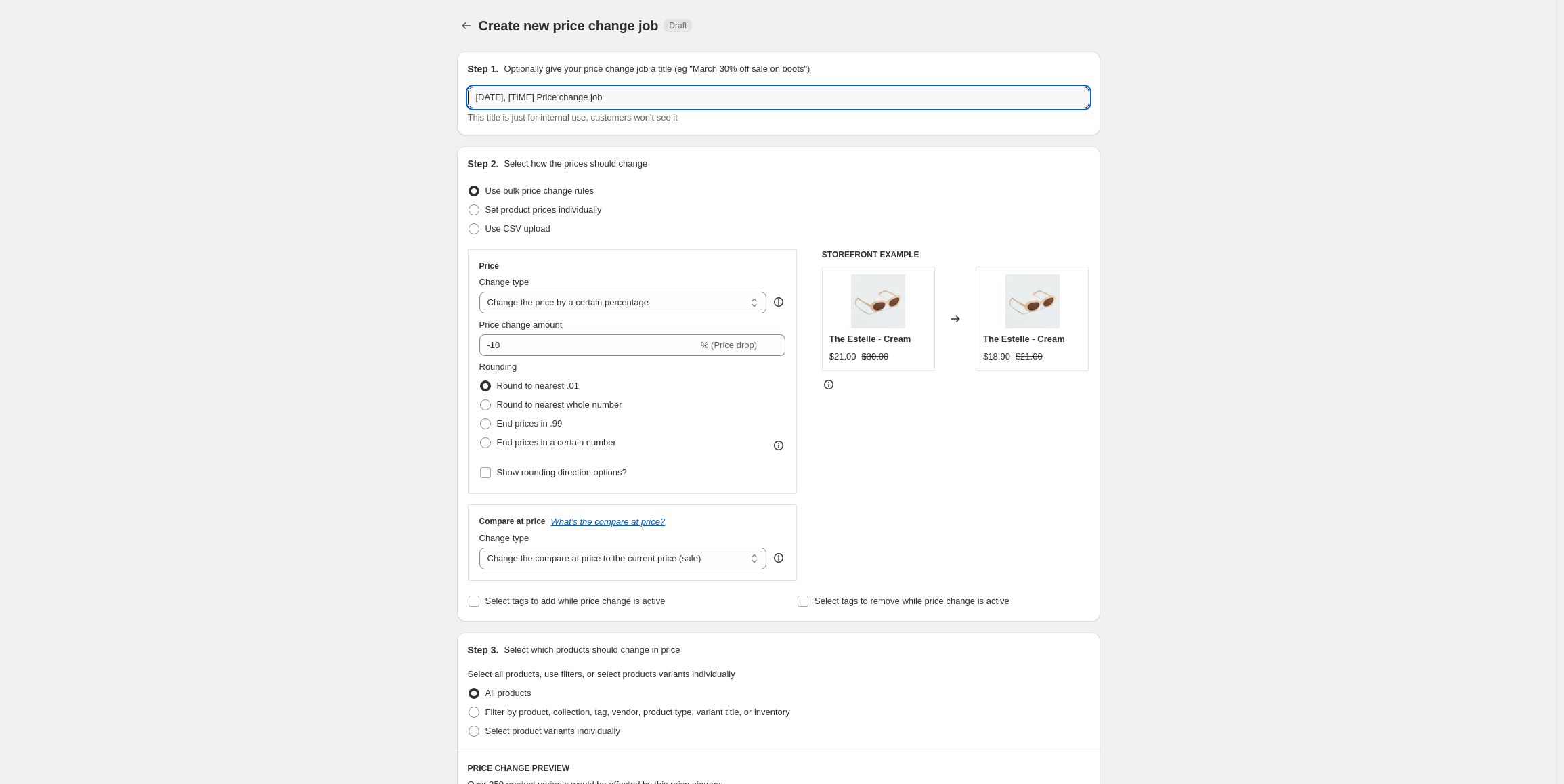 paste on "EOFY Archive Sale - TAF 30% Off Sale (June 19-30)" 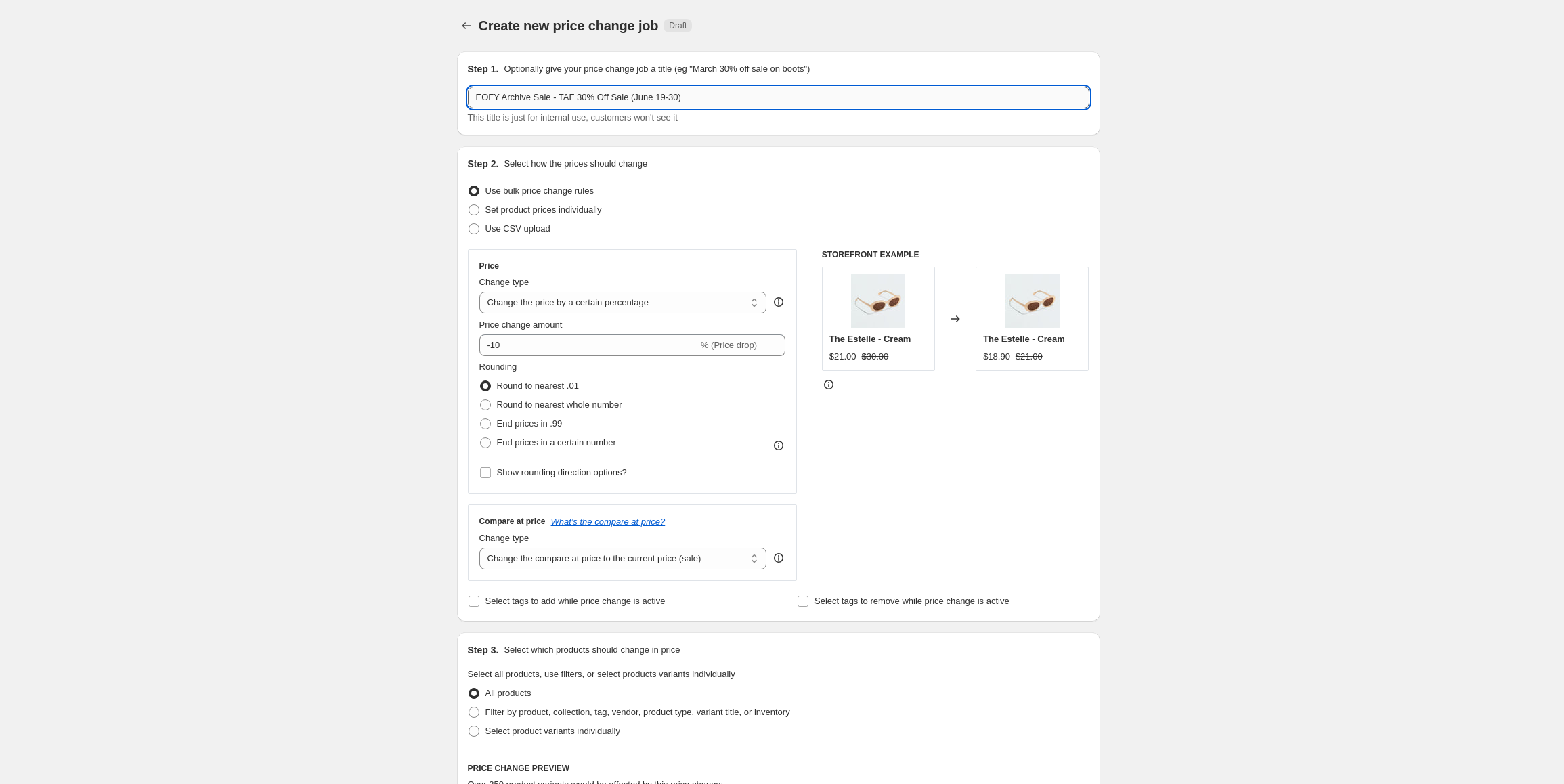 drag, startPoint x: 557, startPoint y: 97, endPoint x: 623, endPoint y: 101, distance: 66.1211 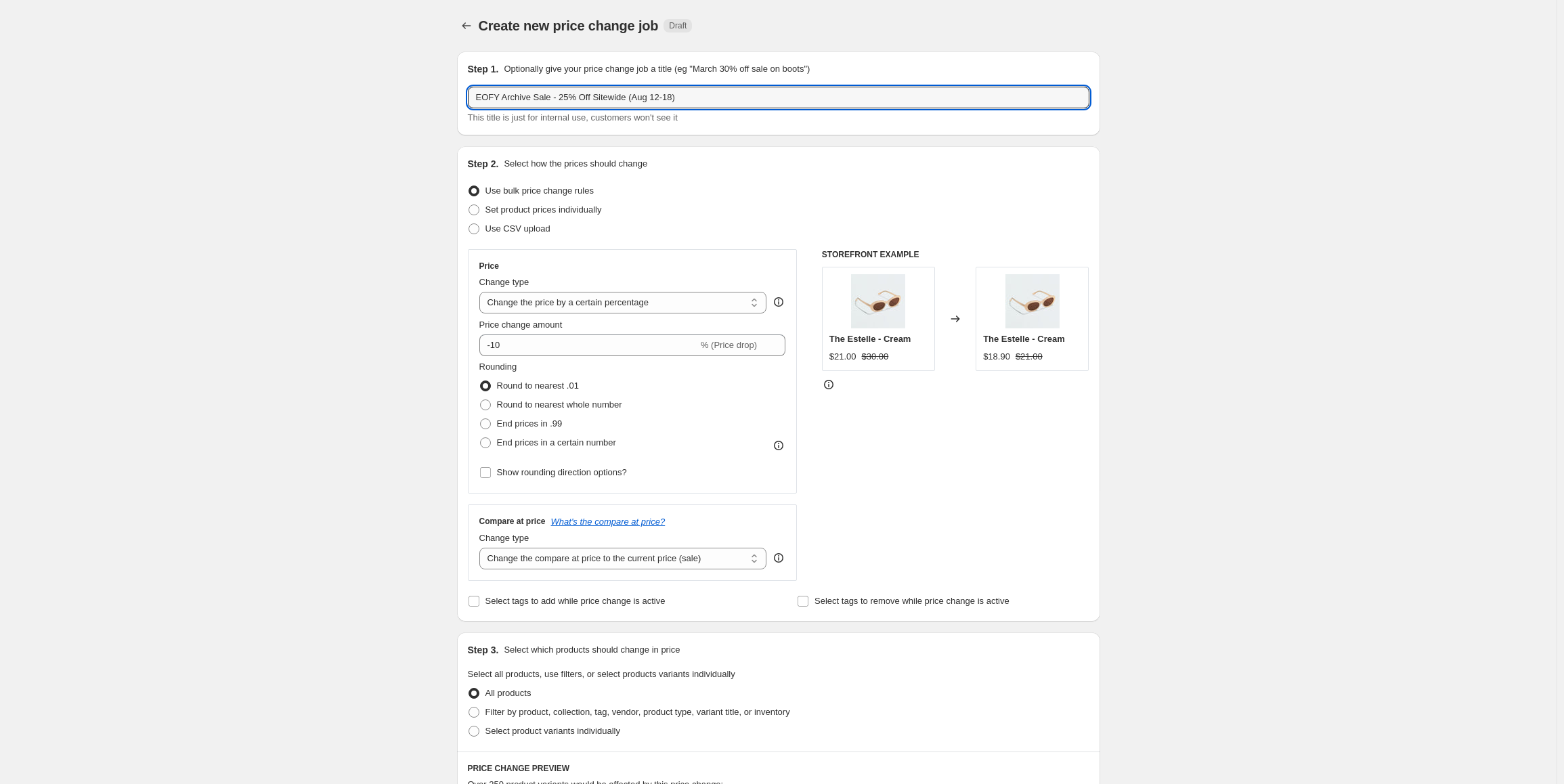 drag, startPoint x: 548, startPoint y: 95, endPoint x: 454, endPoint y: 95, distance: 94 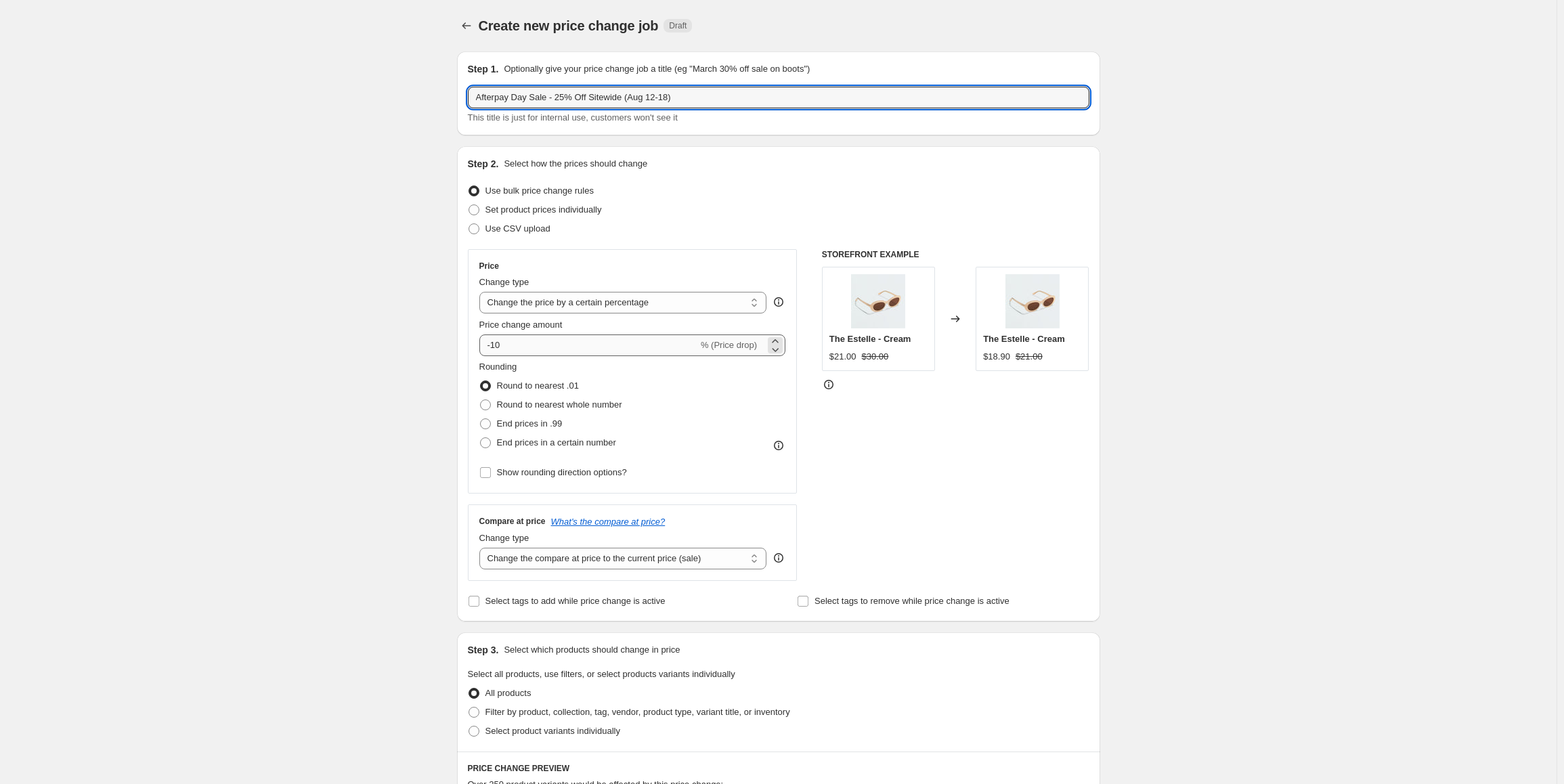 type on "Afterpay Day Sale - 25% Off Sitewide (Aug 12-18)" 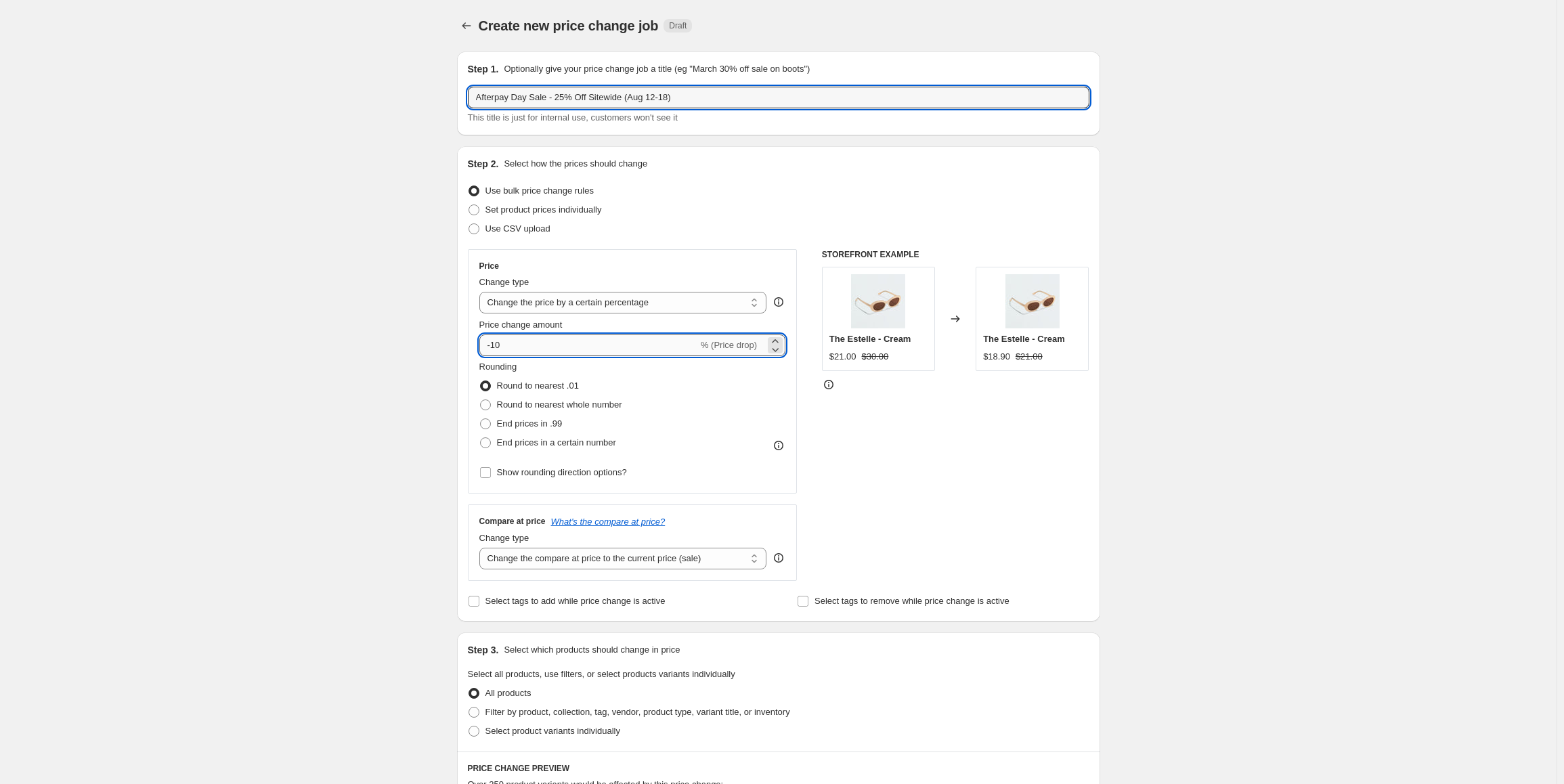 click on "-10" at bounding box center [588, 345] 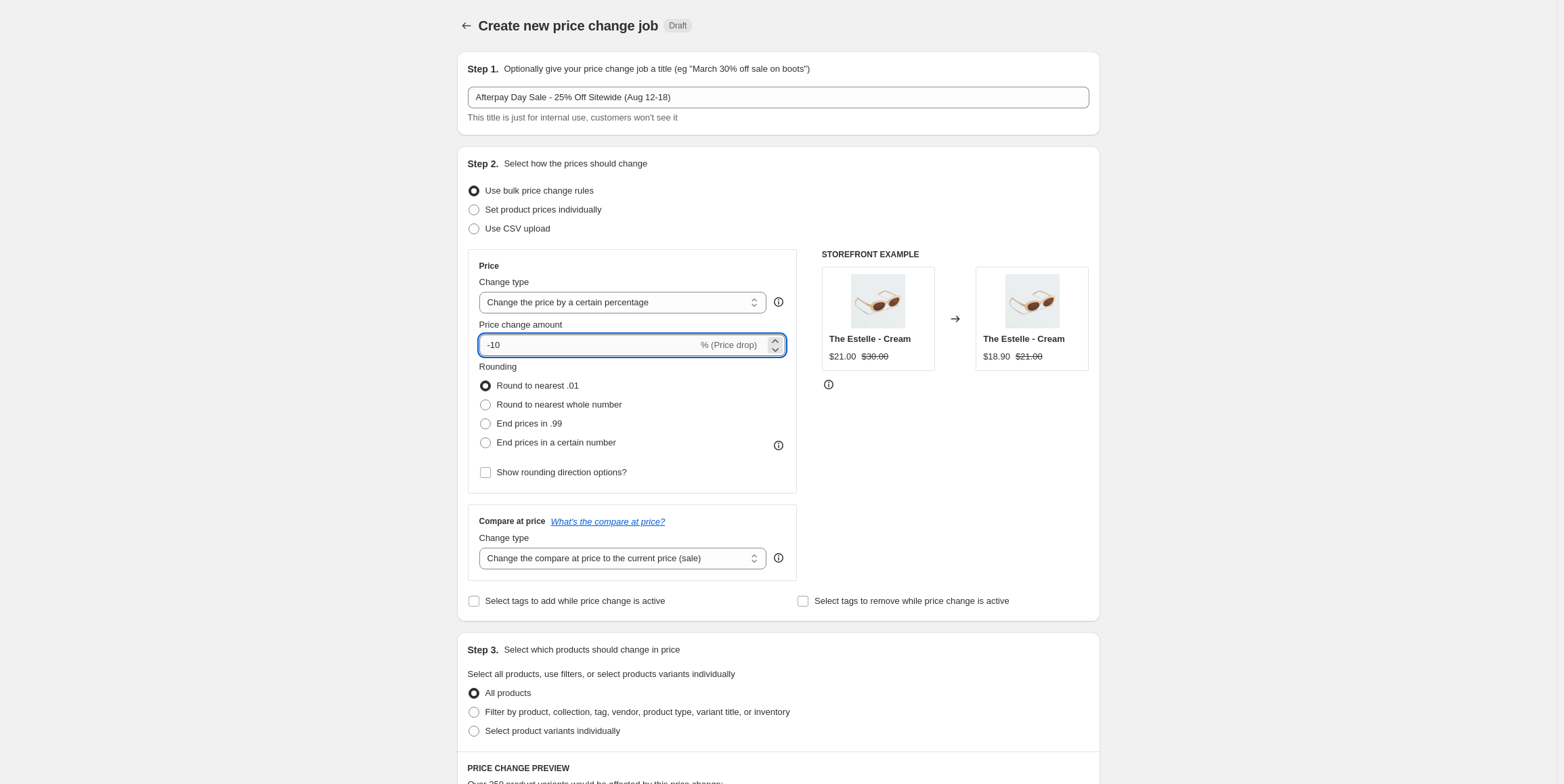 drag, startPoint x: 496, startPoint y: 345, endPoint x: 555, endPoint y: 345, distance: 59 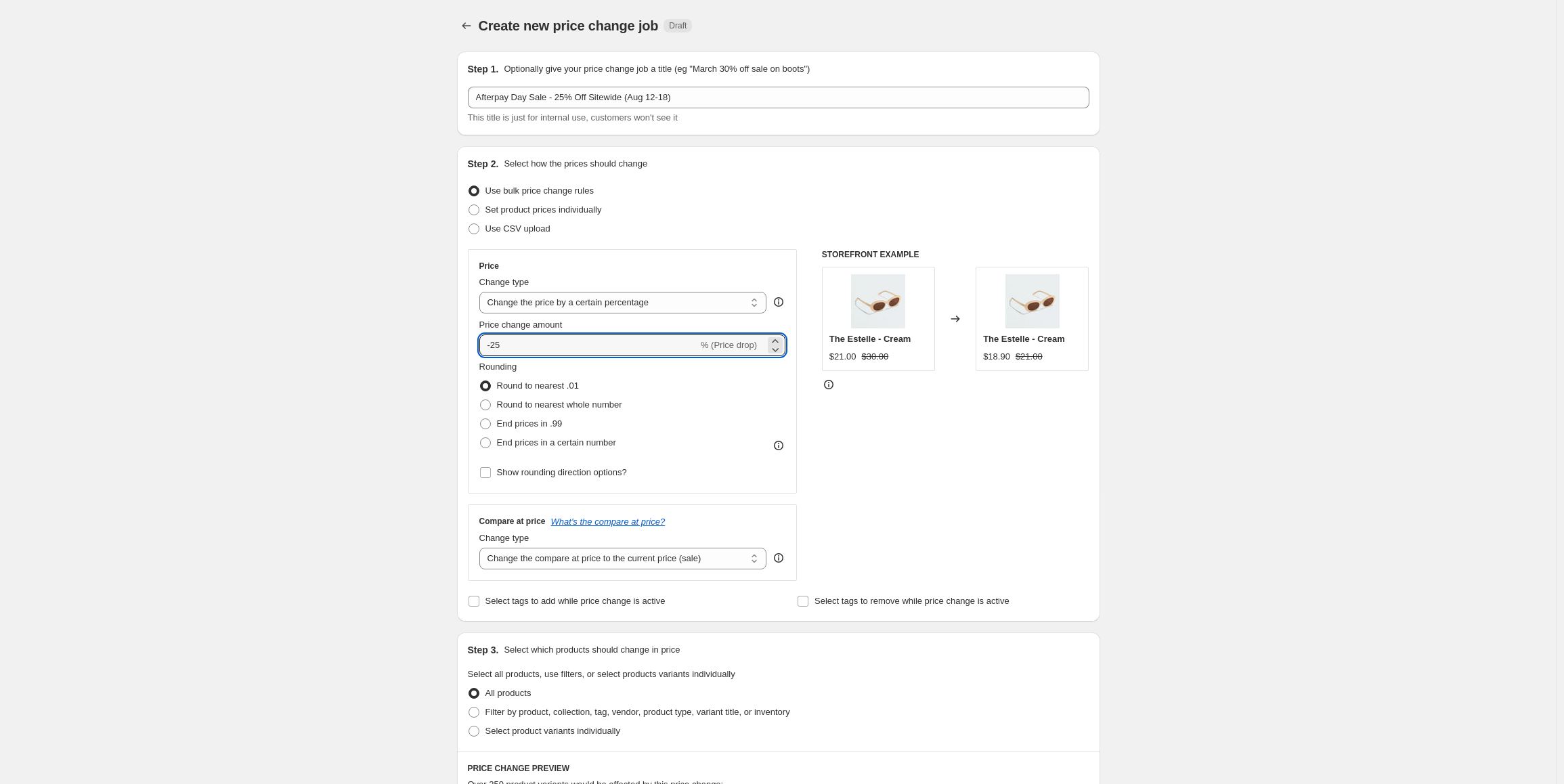 type on "-25" 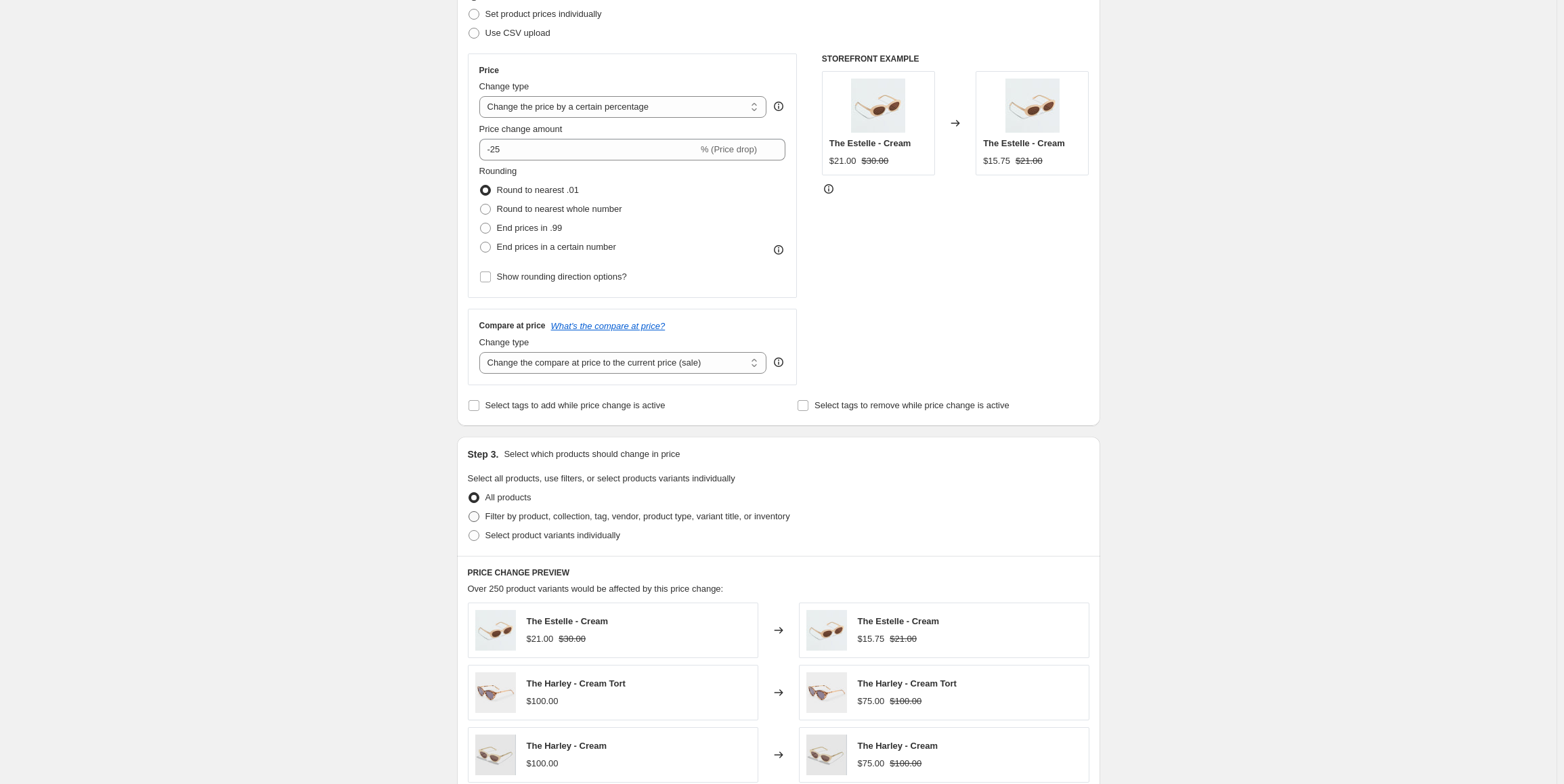 scroll, scrollTop: 203, scrollLeft: 0, axis: vertical 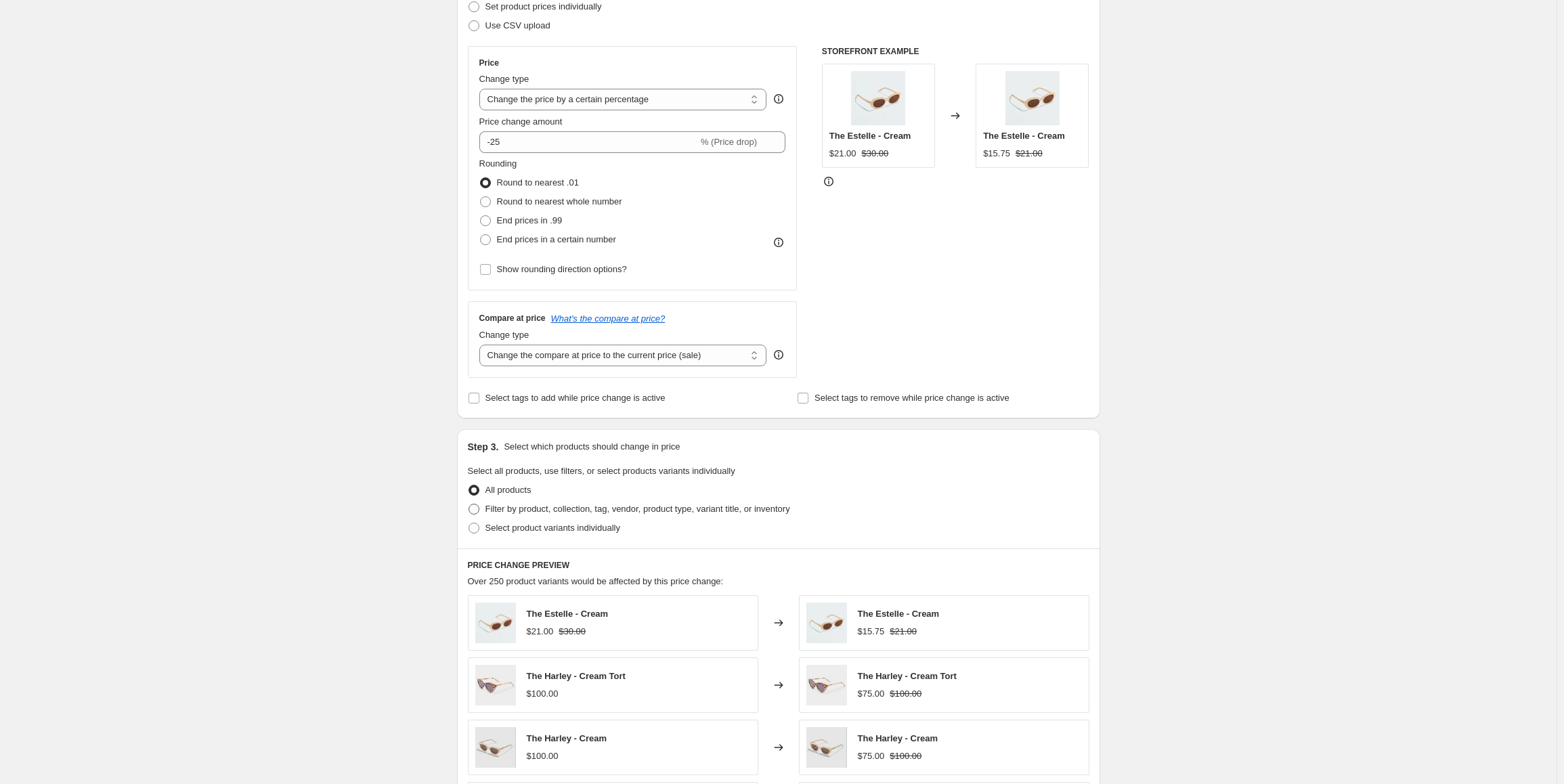 click on "Filter by product, collection, tag, vendor, product type, variant title, or inventory" at bounding box center (638, 508) 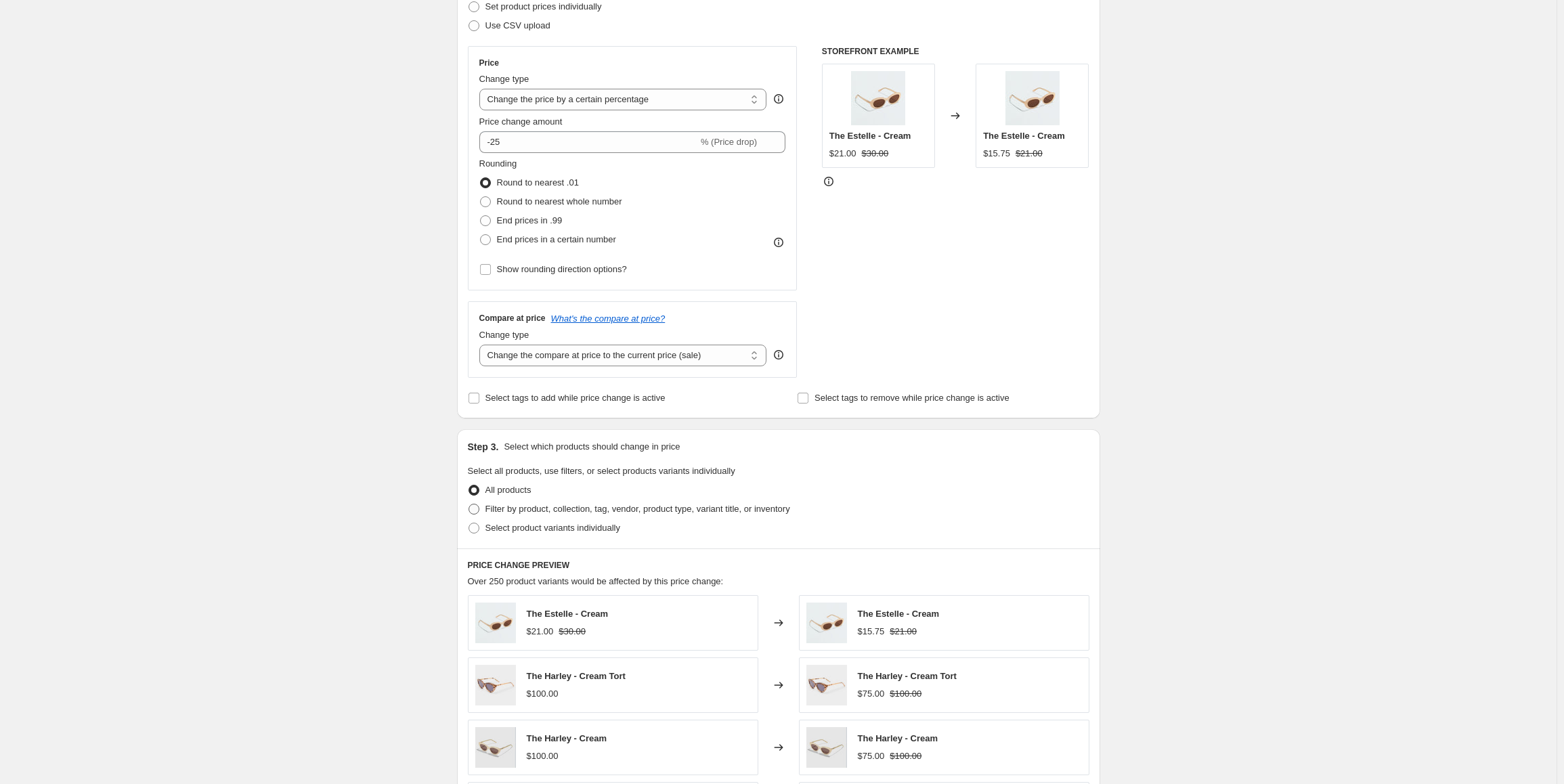 radio on "true" 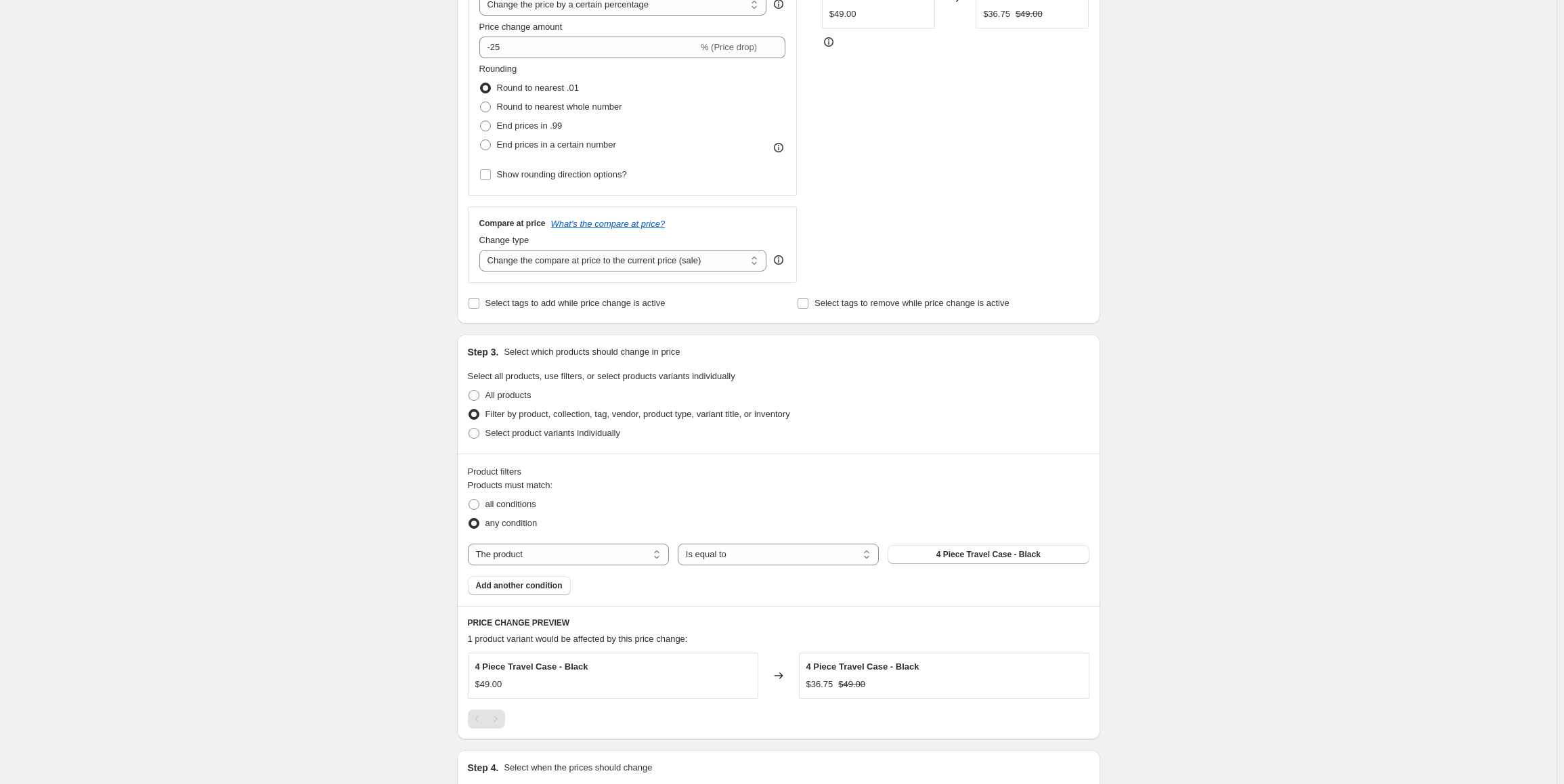 scroll, scrollTop: 339, scrollLeft: 0, axis: vertical 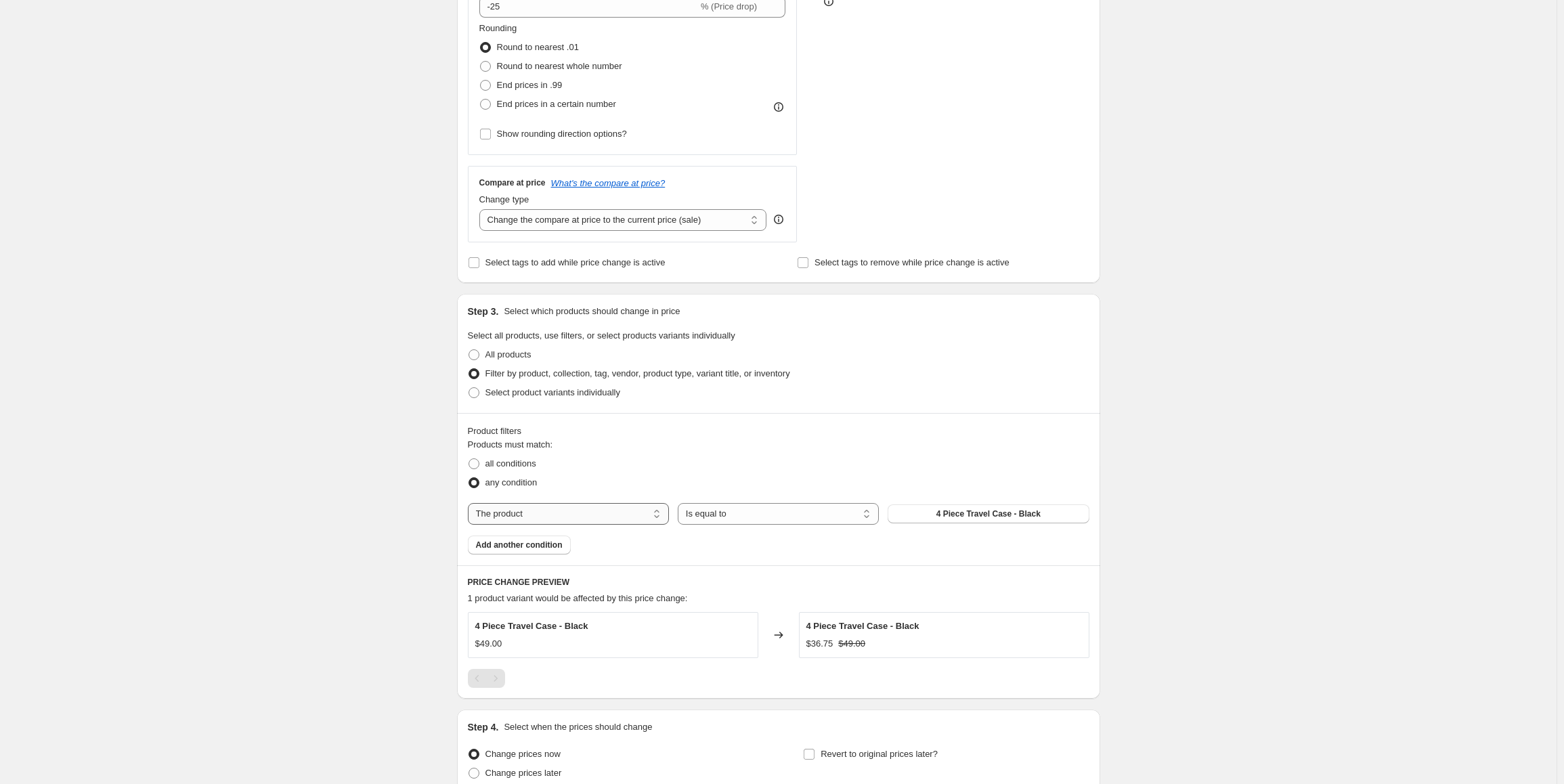 click on "The product The product's collection The product's tag The product's vendor The product's type The product's status The variant's title Inventory quantity" at bounding box center [568, 514] 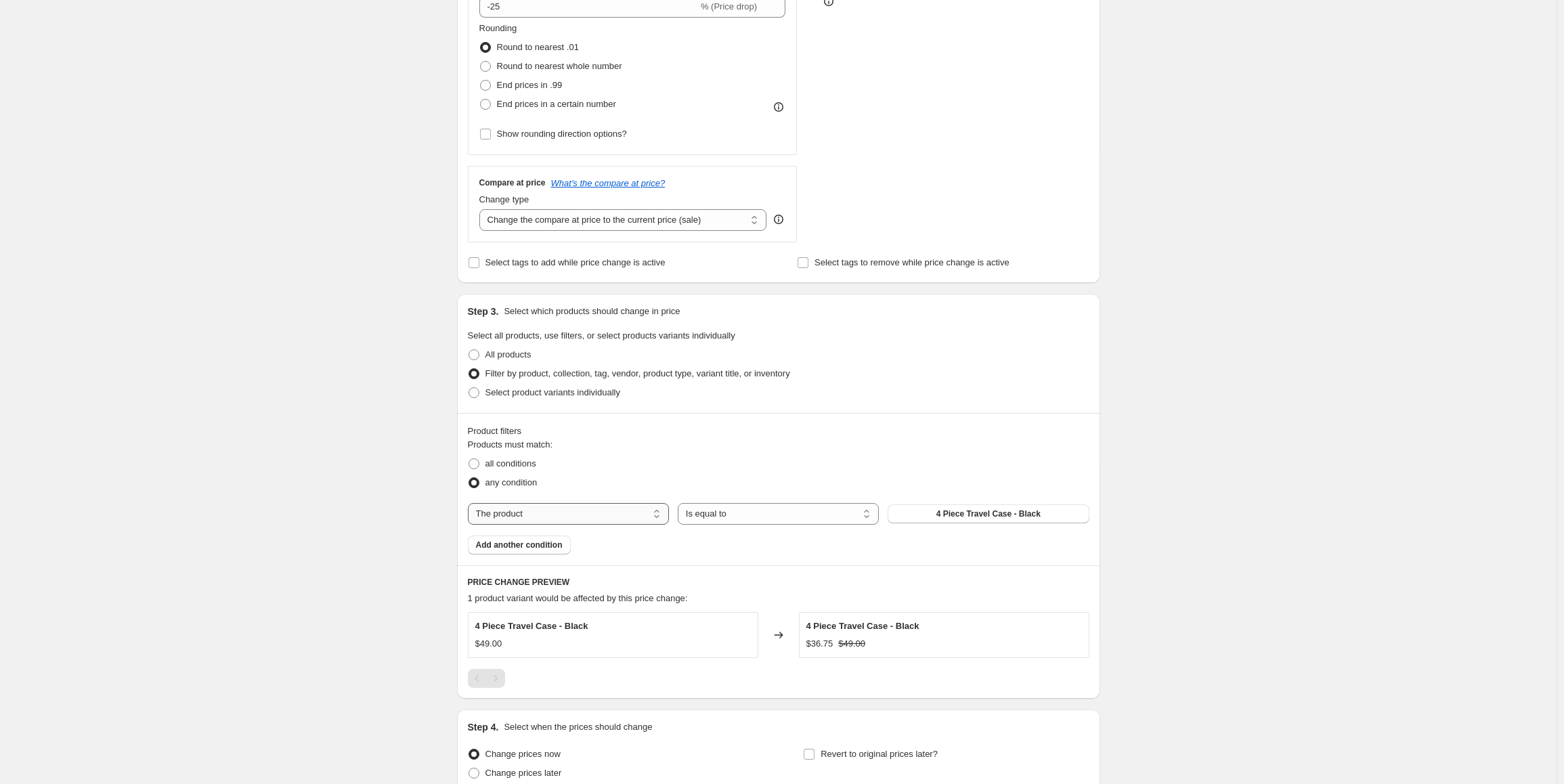 select on "product_type" 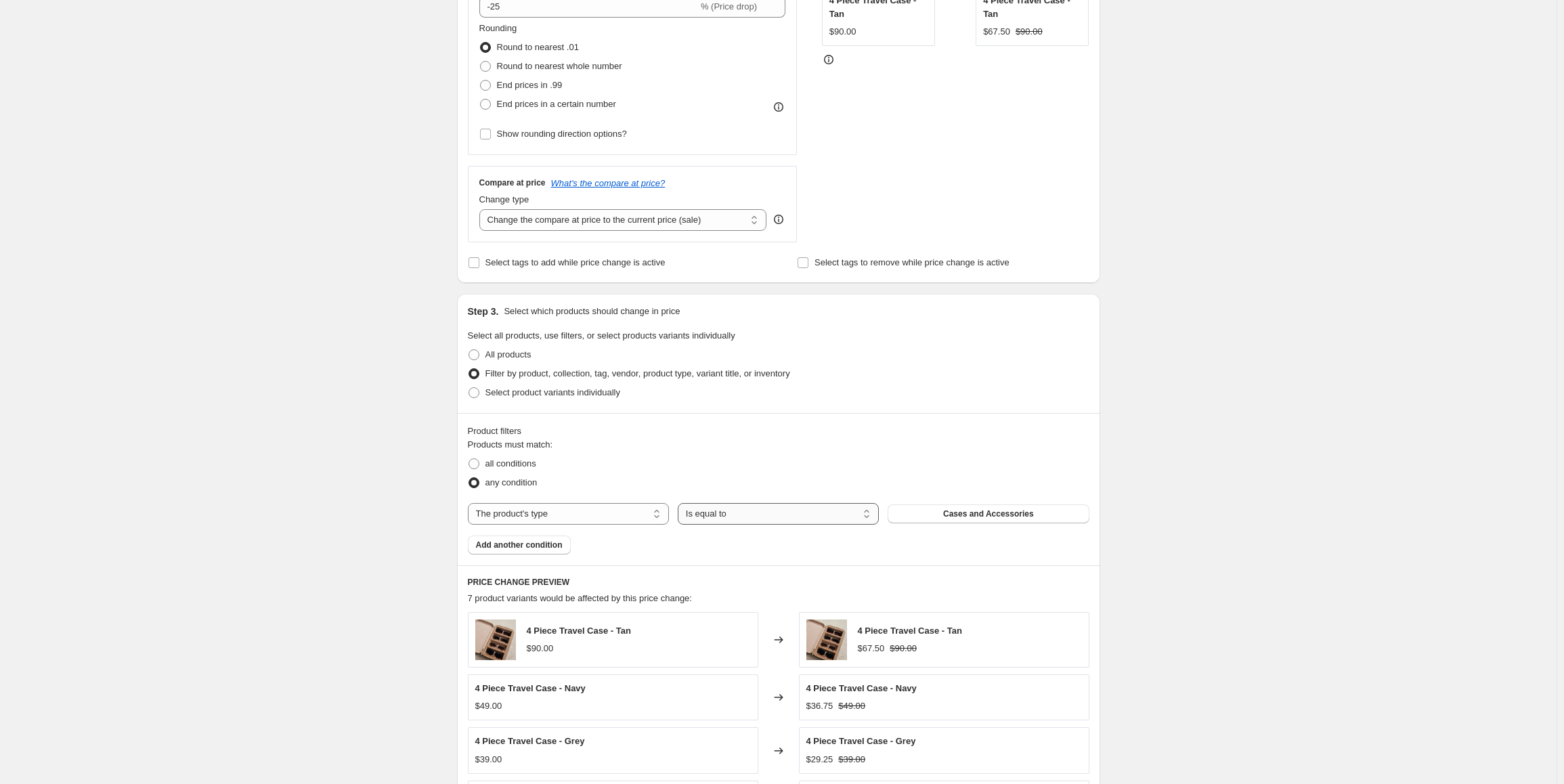 click on "Is equal to Is not equal to" at bounding box center (778, 514) 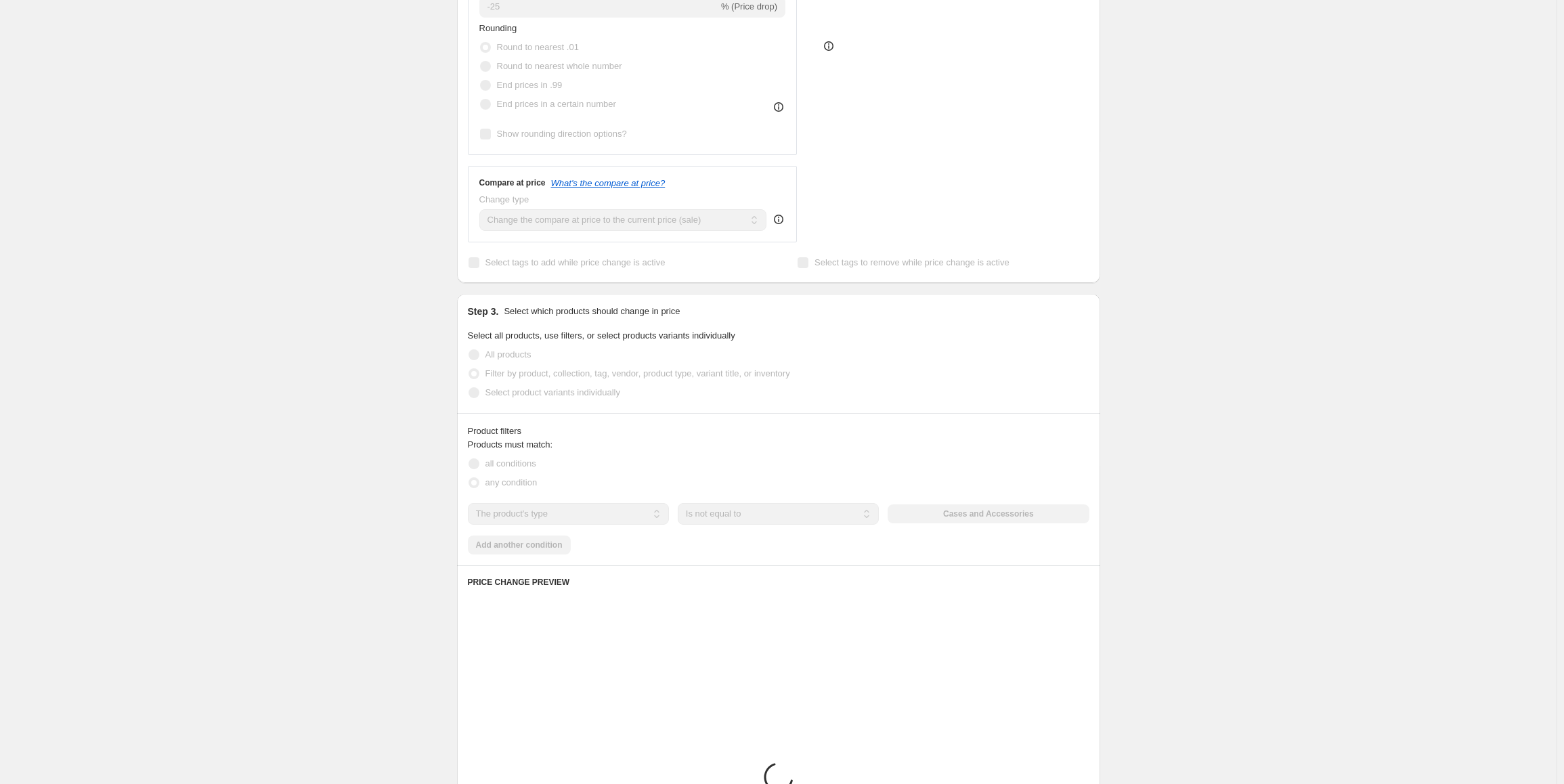 type 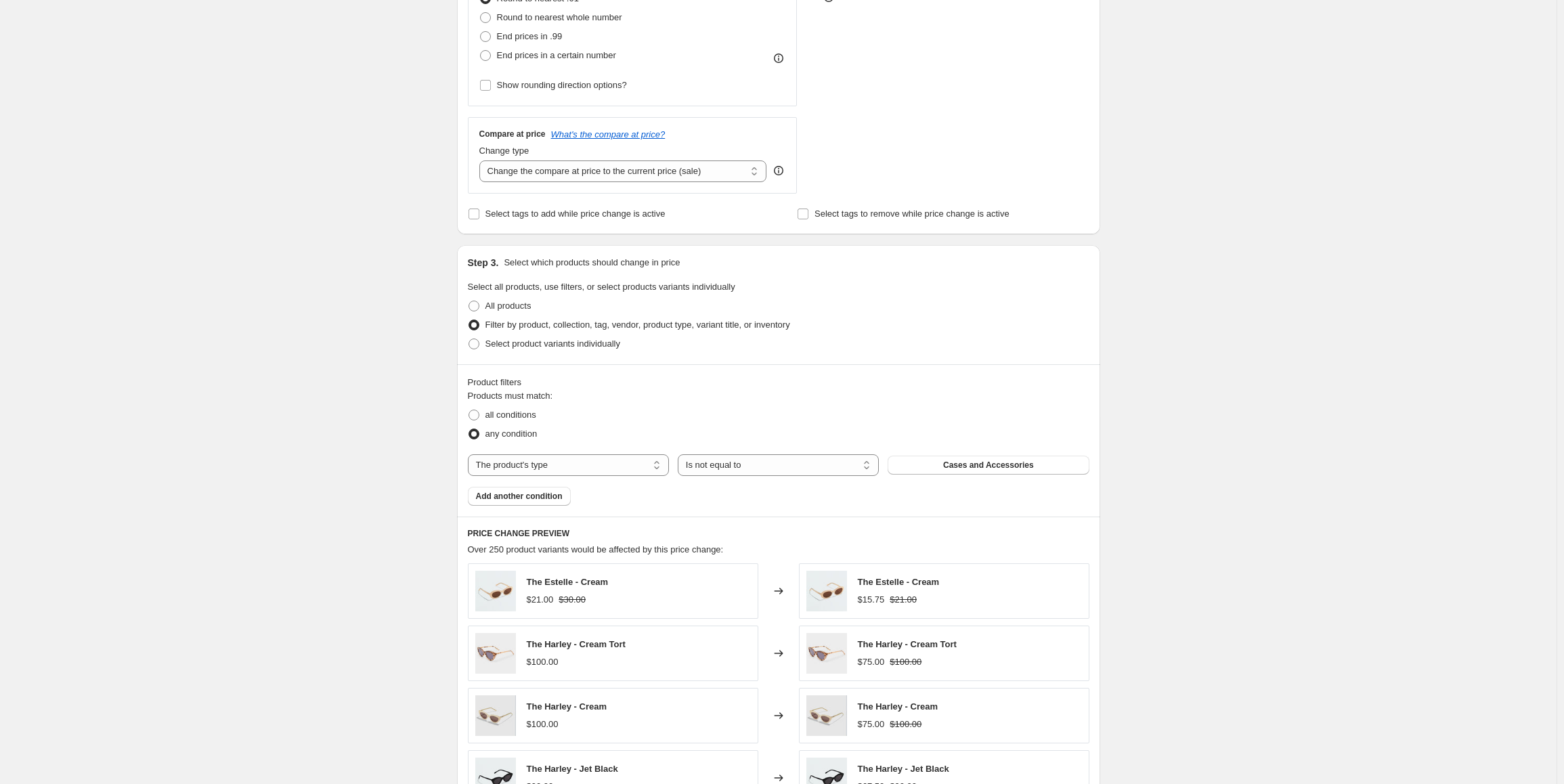 scroll, scrollTop: 384, scrollLeft: 0, axis: vertical 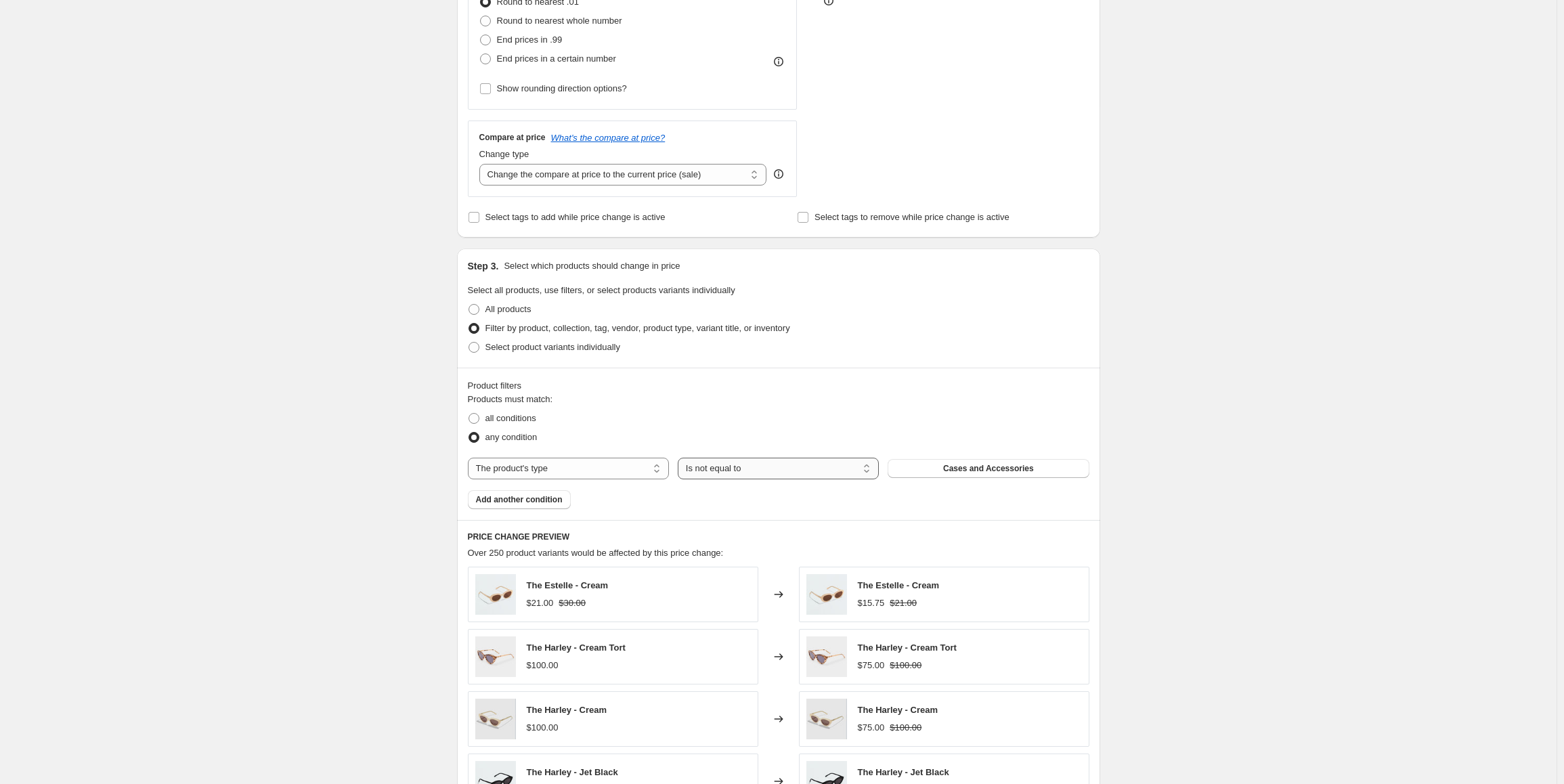 drag, startPoint x: 758, startPoint y: 471, endPoint x: 857, endPoint y: 465, distance: 99.18165 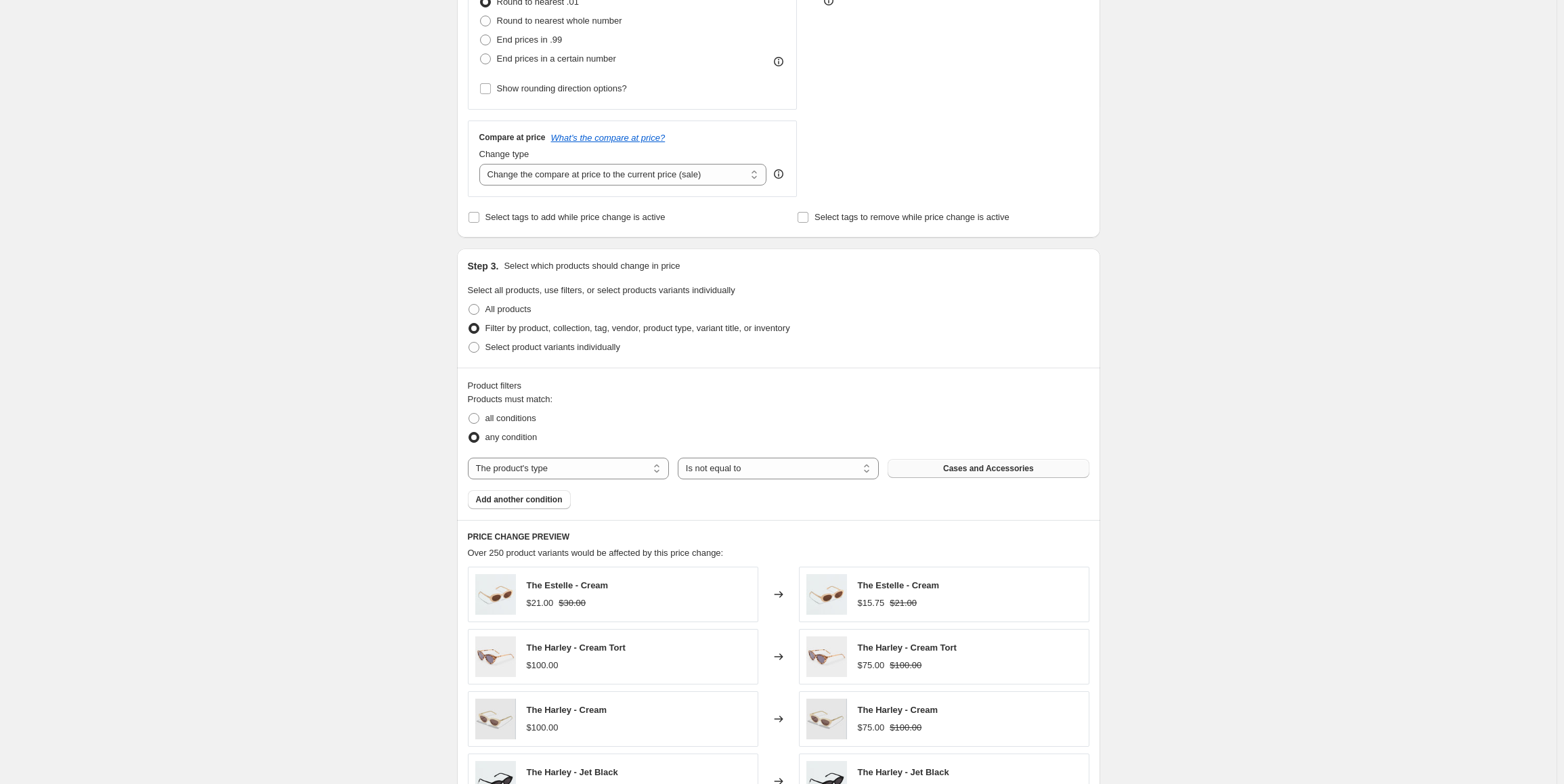 click on "Cases and Accessories" at bounding box center [989, 469] 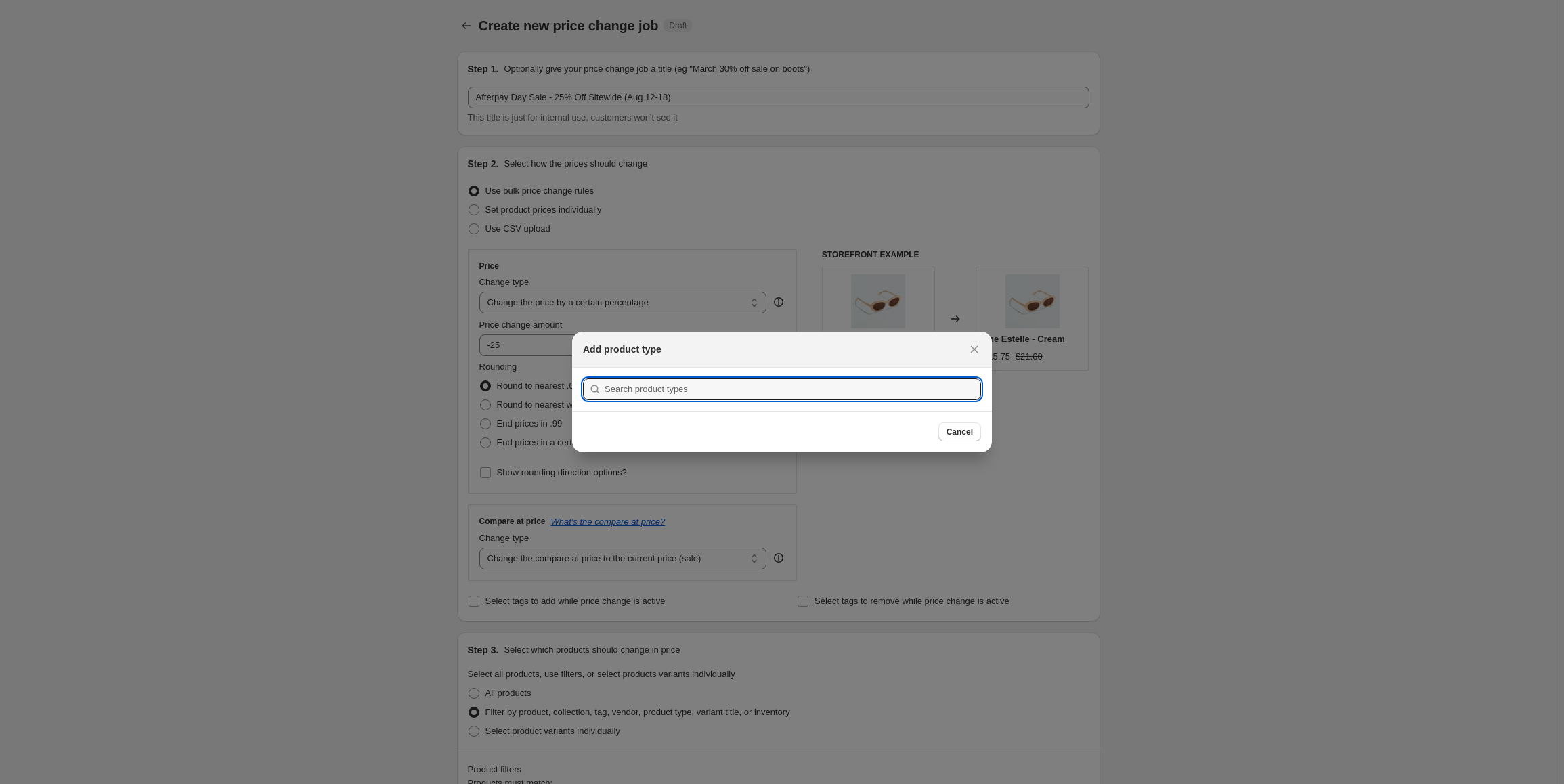 scroll, scrollTop: 384, scrollLeft: 0, axis: vertical 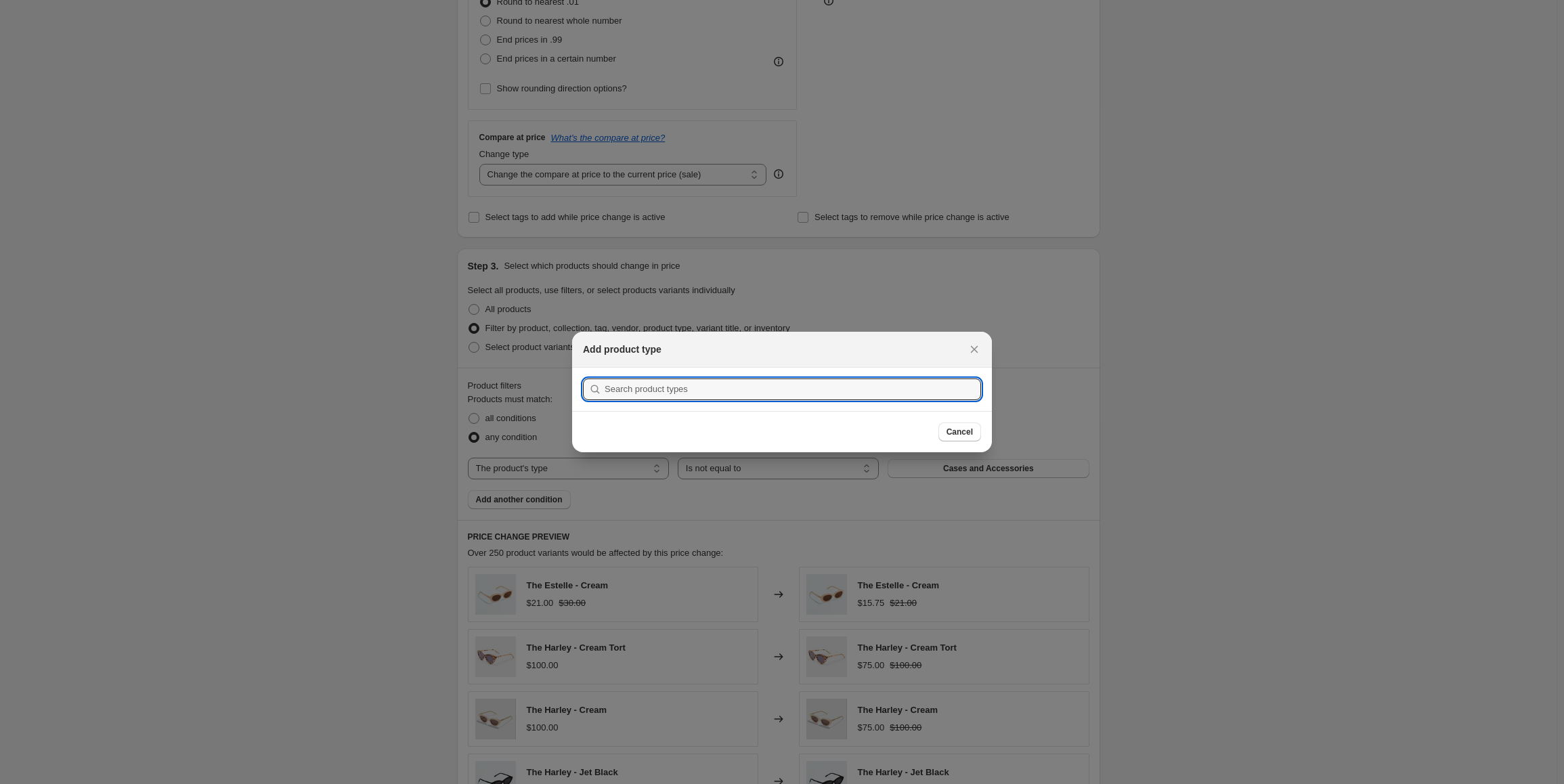 click on "Cancel" at bounding box center [782, 431] 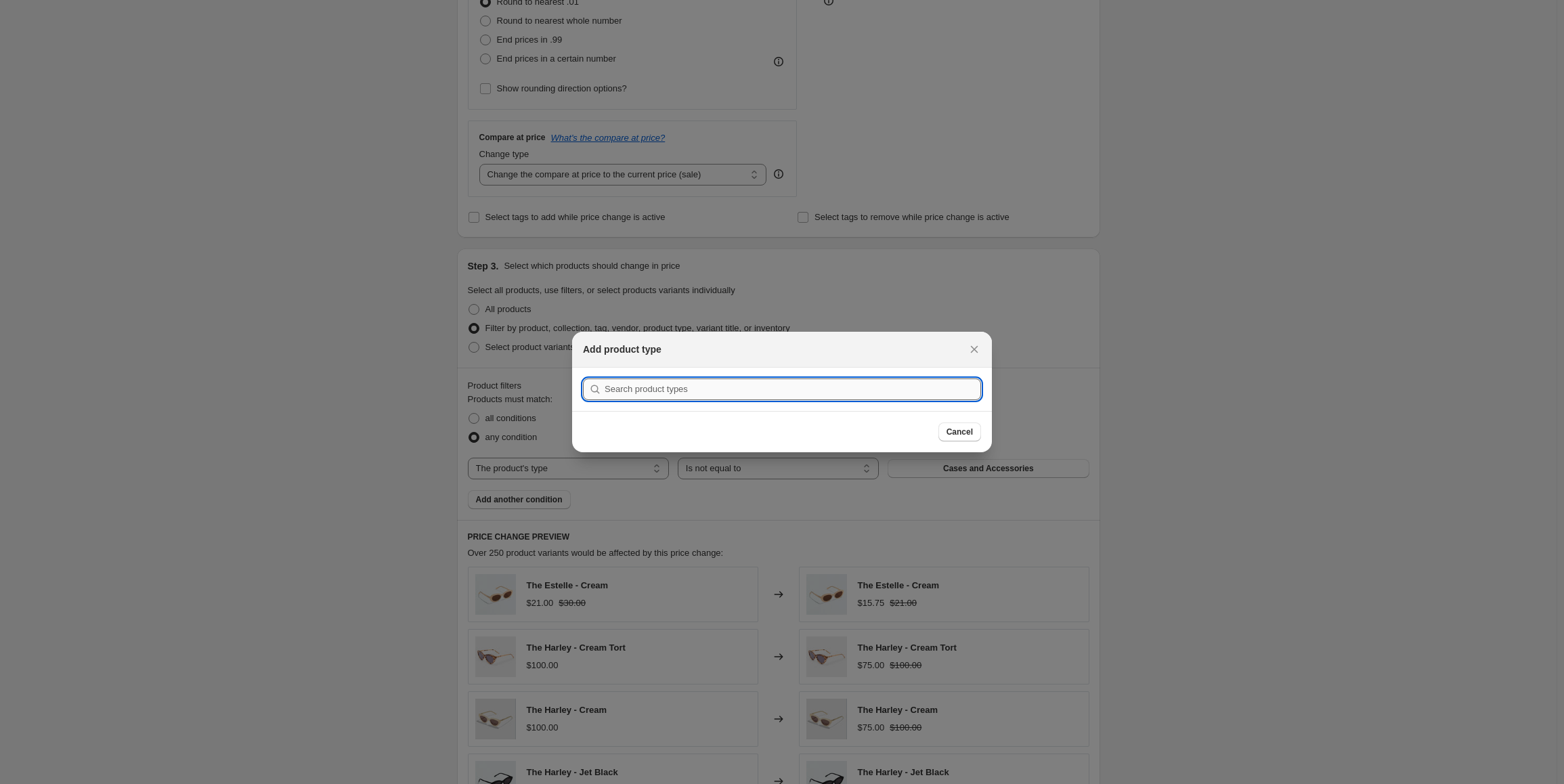 click at bounding box center (793, 389) 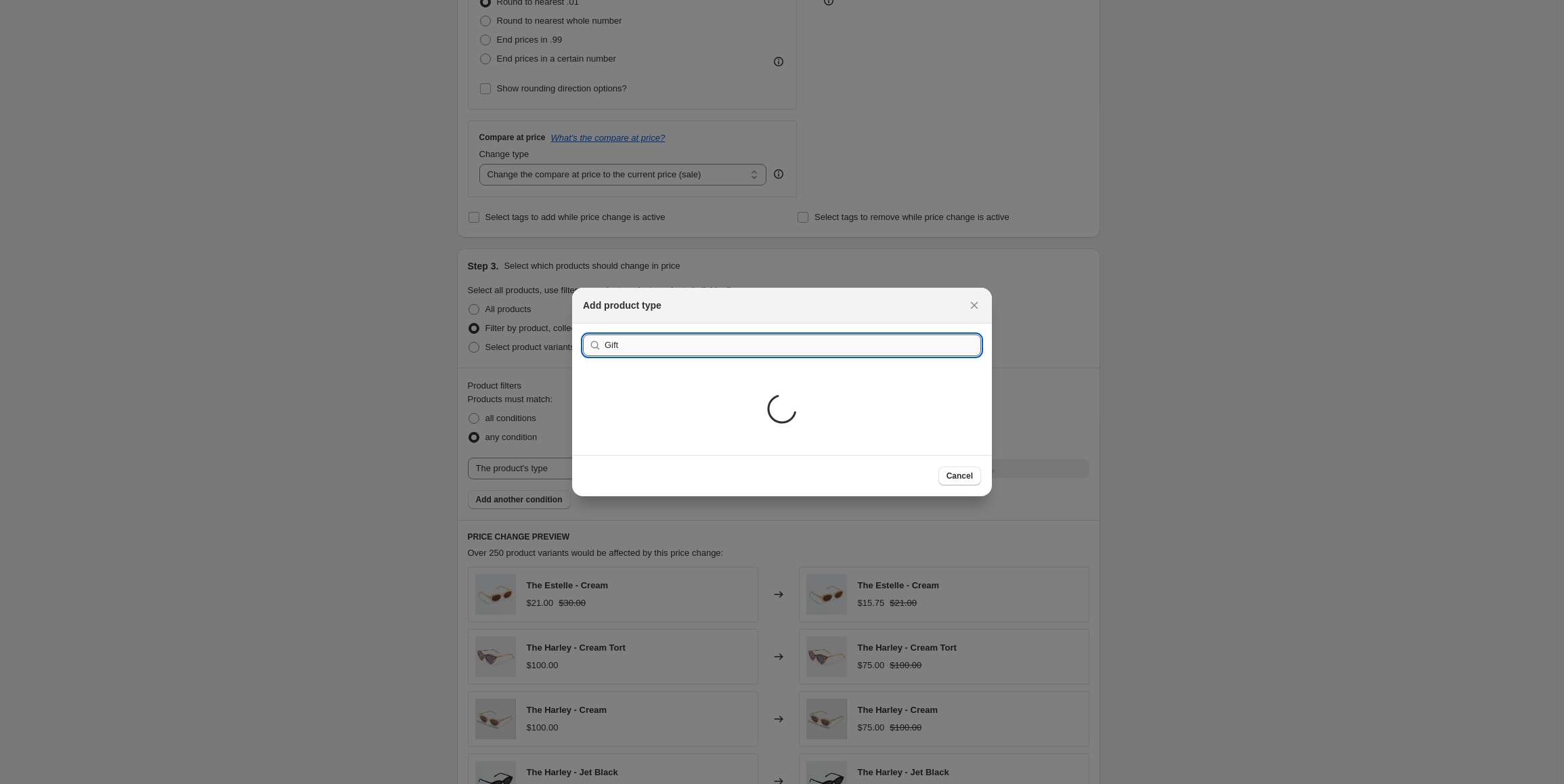 type on "Gift" 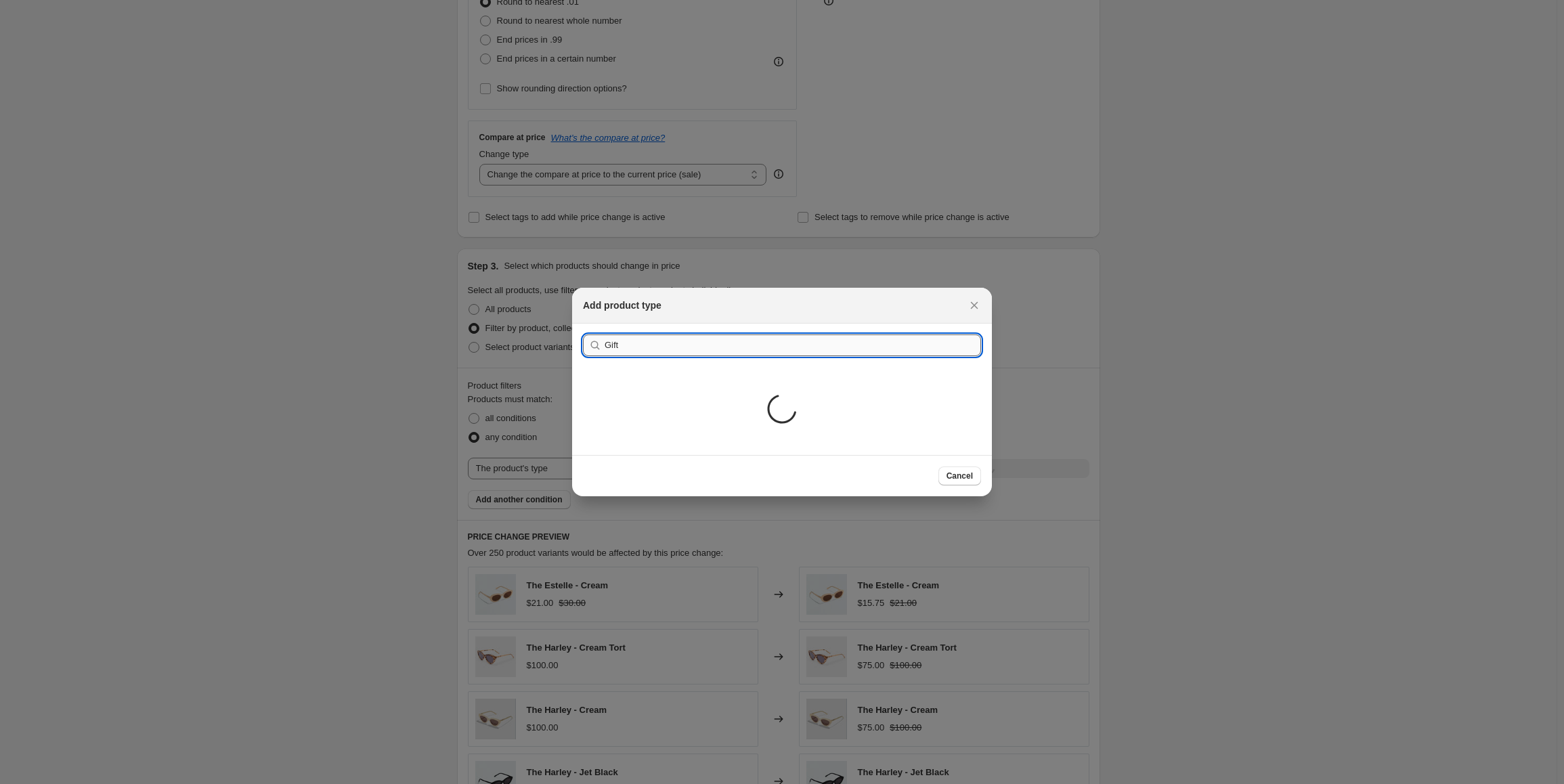 click on "Submit" at bounding box center [602, 330] 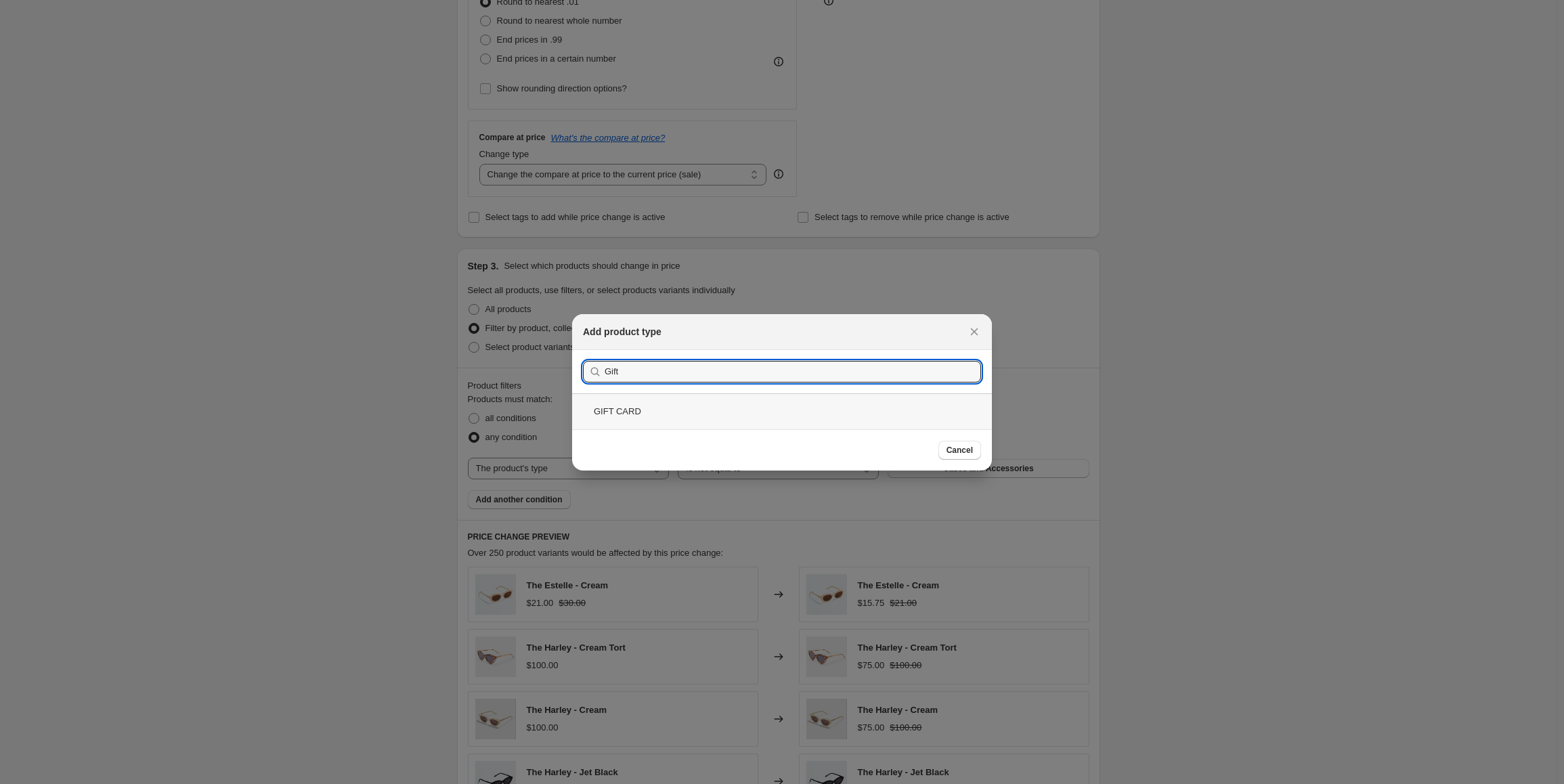 click on "GIFT CARD" at bounding box center (782, 411) 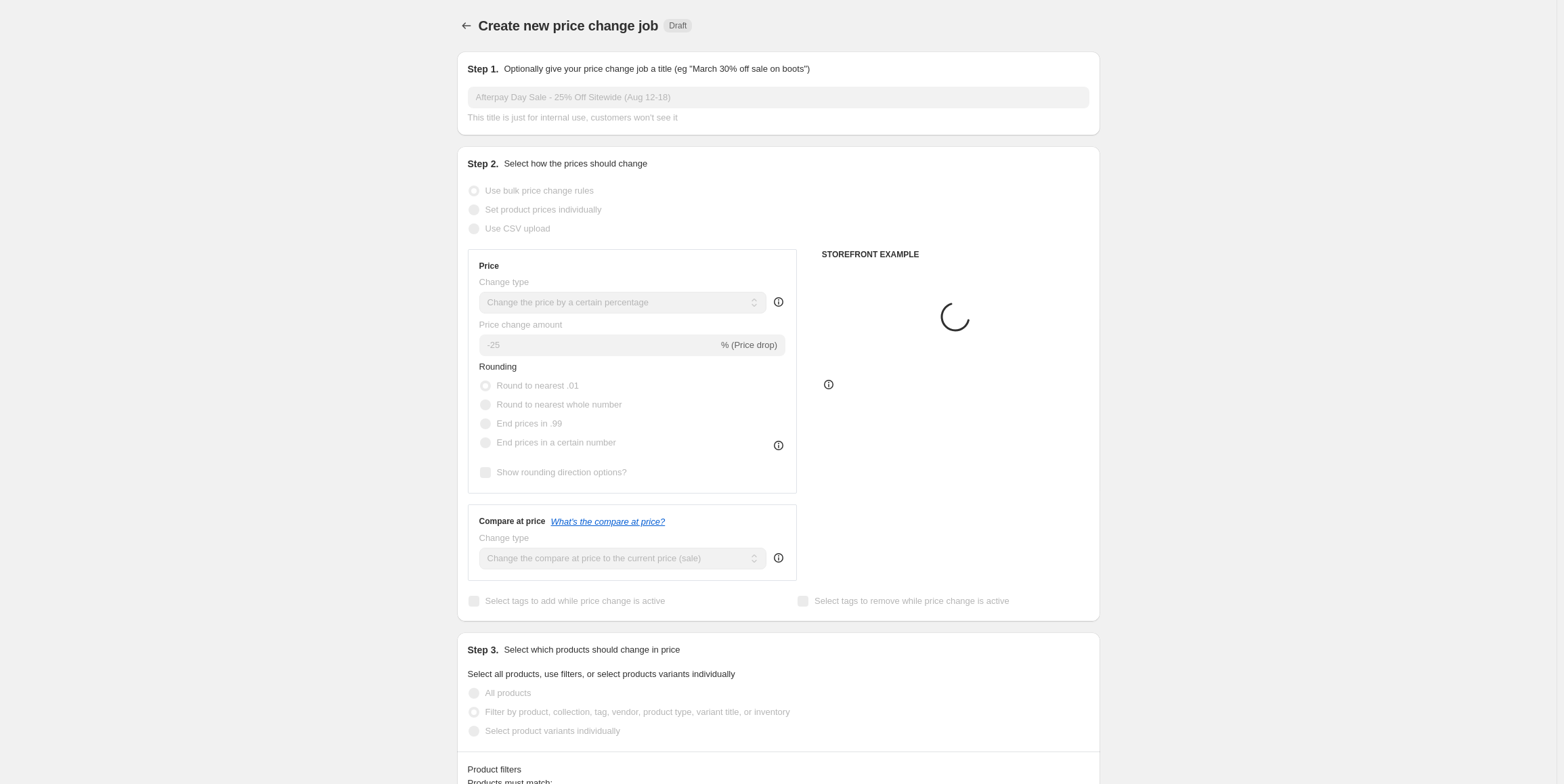 scroll, scrollTop: 384, scrollLeft: 0, axis: vertical 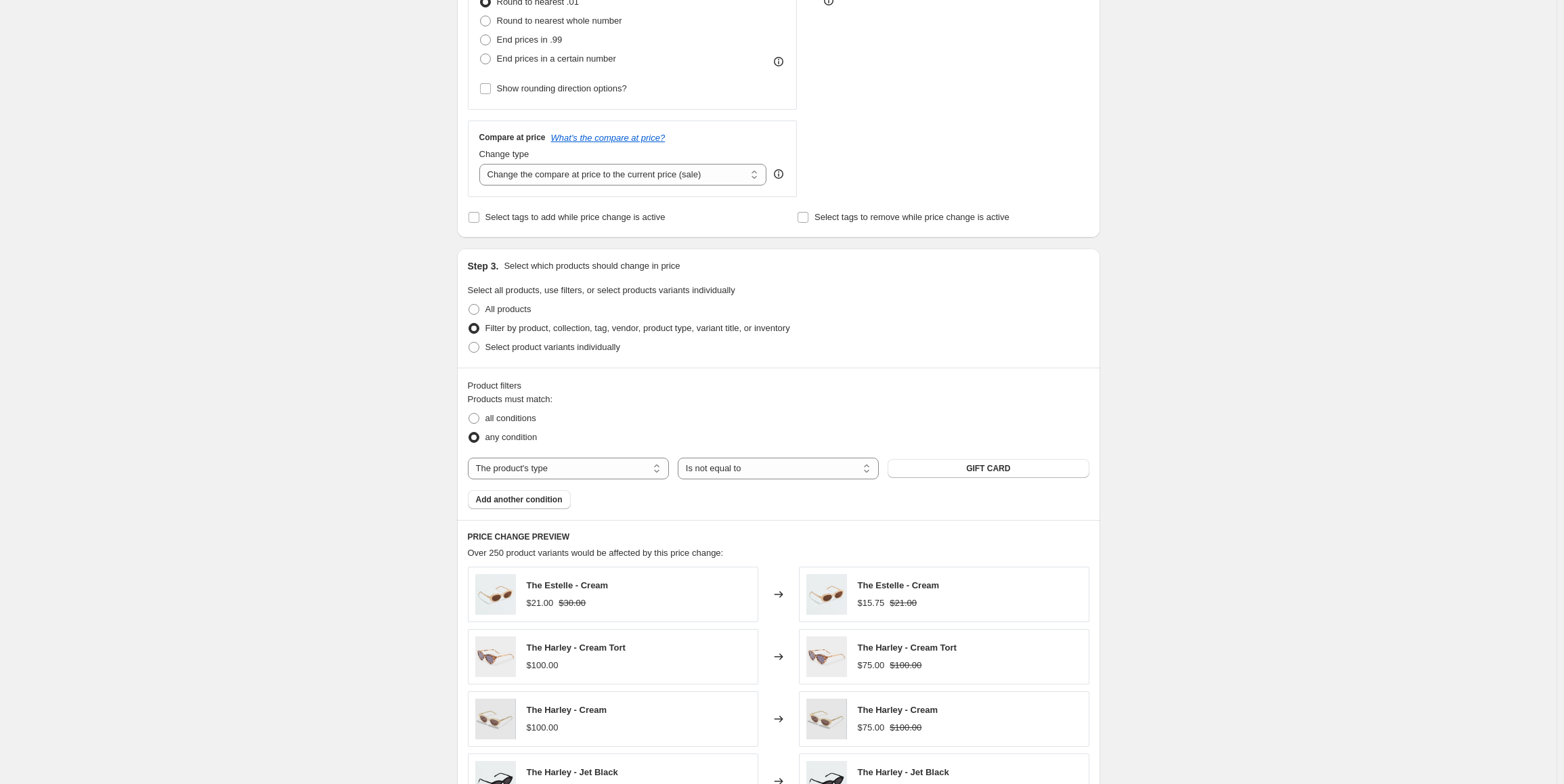 click on "Create new price change job. This page is ready Create new price change job Draft Step 1. Optionally give your price change job a title (eg "March 30% off sale on boots") Afterpay Day Sale - 25% Off Sitewide (Aug 12-18) This title is just for internal use, customers won't see it Step 2. Select how the prices should change Use bulk price change rules Set product prices individually Use CSV upload Price Change type Change the price to a certain amount Change the price by a certain amount Change the price by a certain percentage Change the price to the current compare at price (price before sale) Change the price by a certain amount relative to the compare at price Change the price by a certain percentage relative to the compare at price Don't change the price Change the price by a certain percentage relative to the cost per item Change price to certain cost margin Change the price by a certain percentage Price change amount -25 % (Price drop) Rounding Round to nearest .01 Round to nearest whole number $21.00" at bounding box center [778, 369] 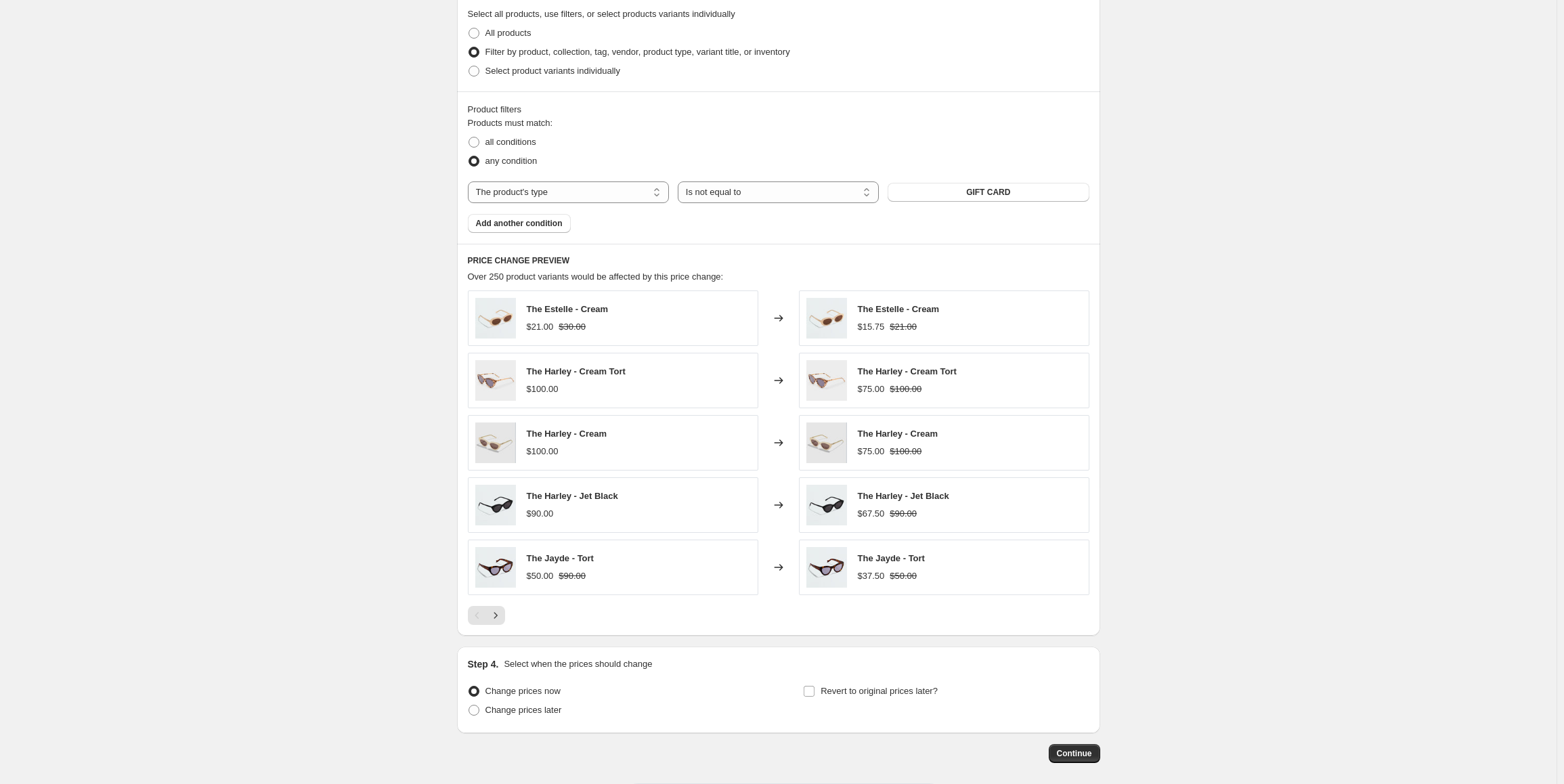 scroll, scrollTop: 722, scrollLeft: 0, axis: vertical 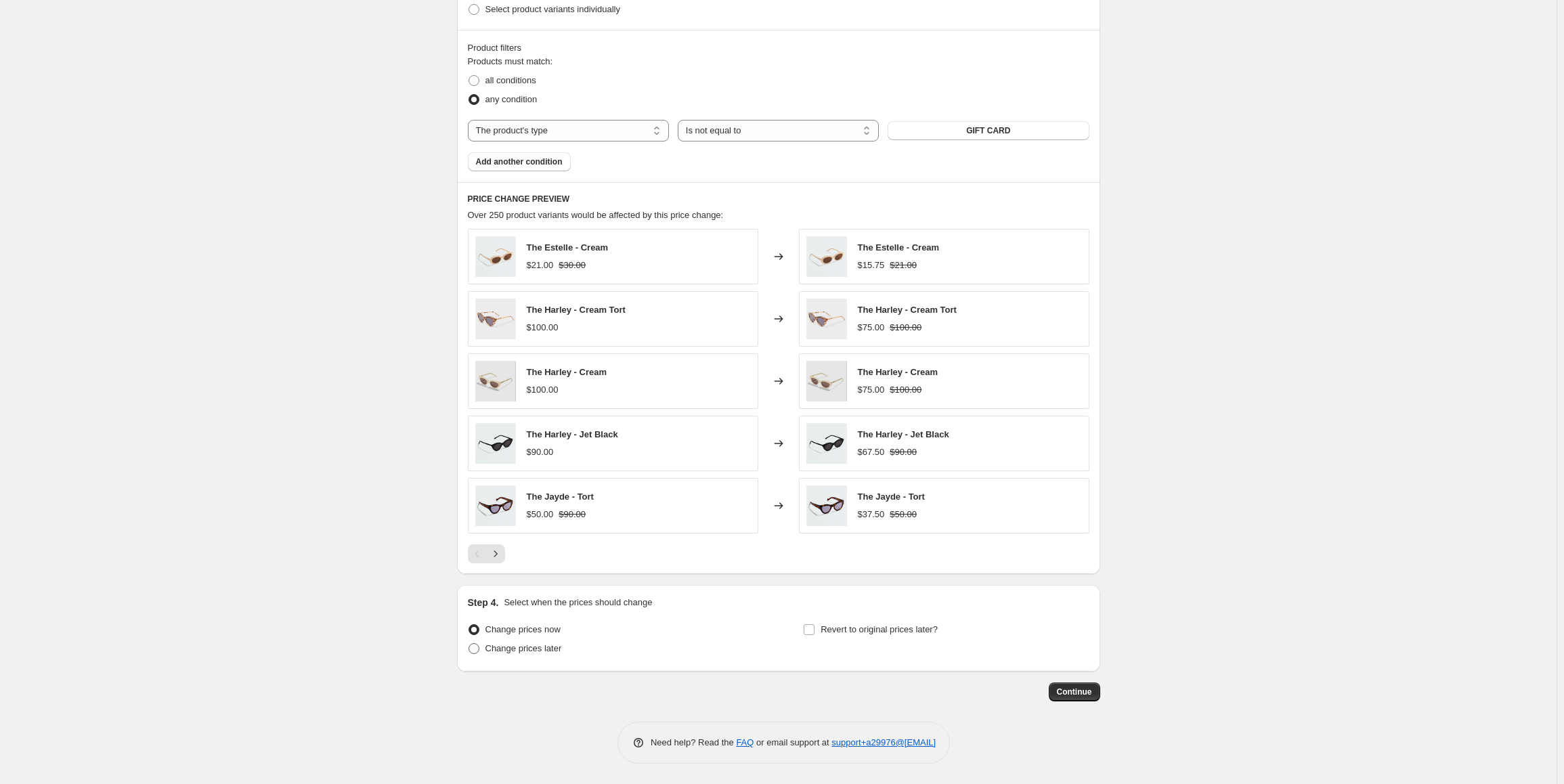 click on "Change prices later" at bounding box center (523, 648) 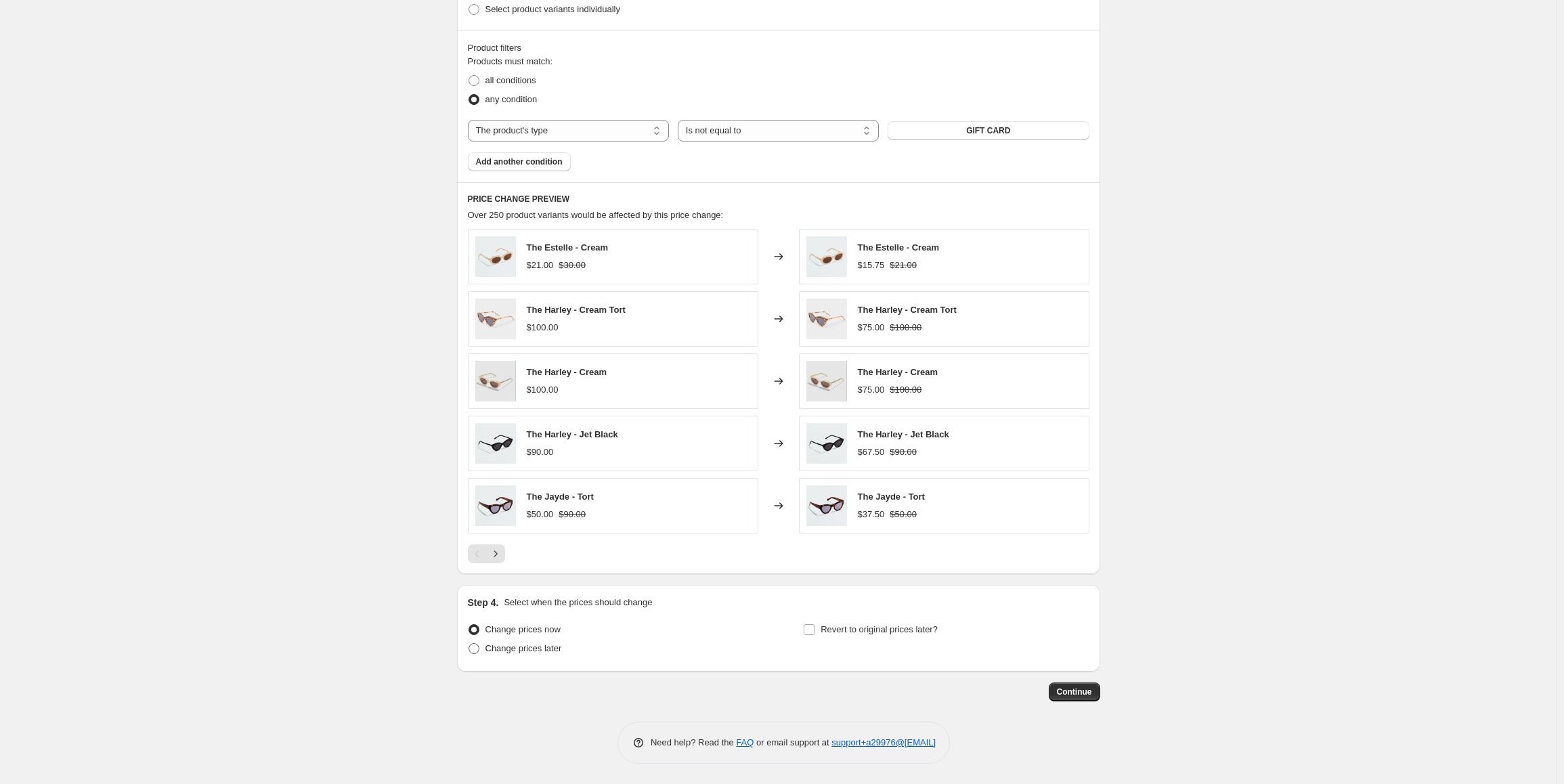 radio on "true" 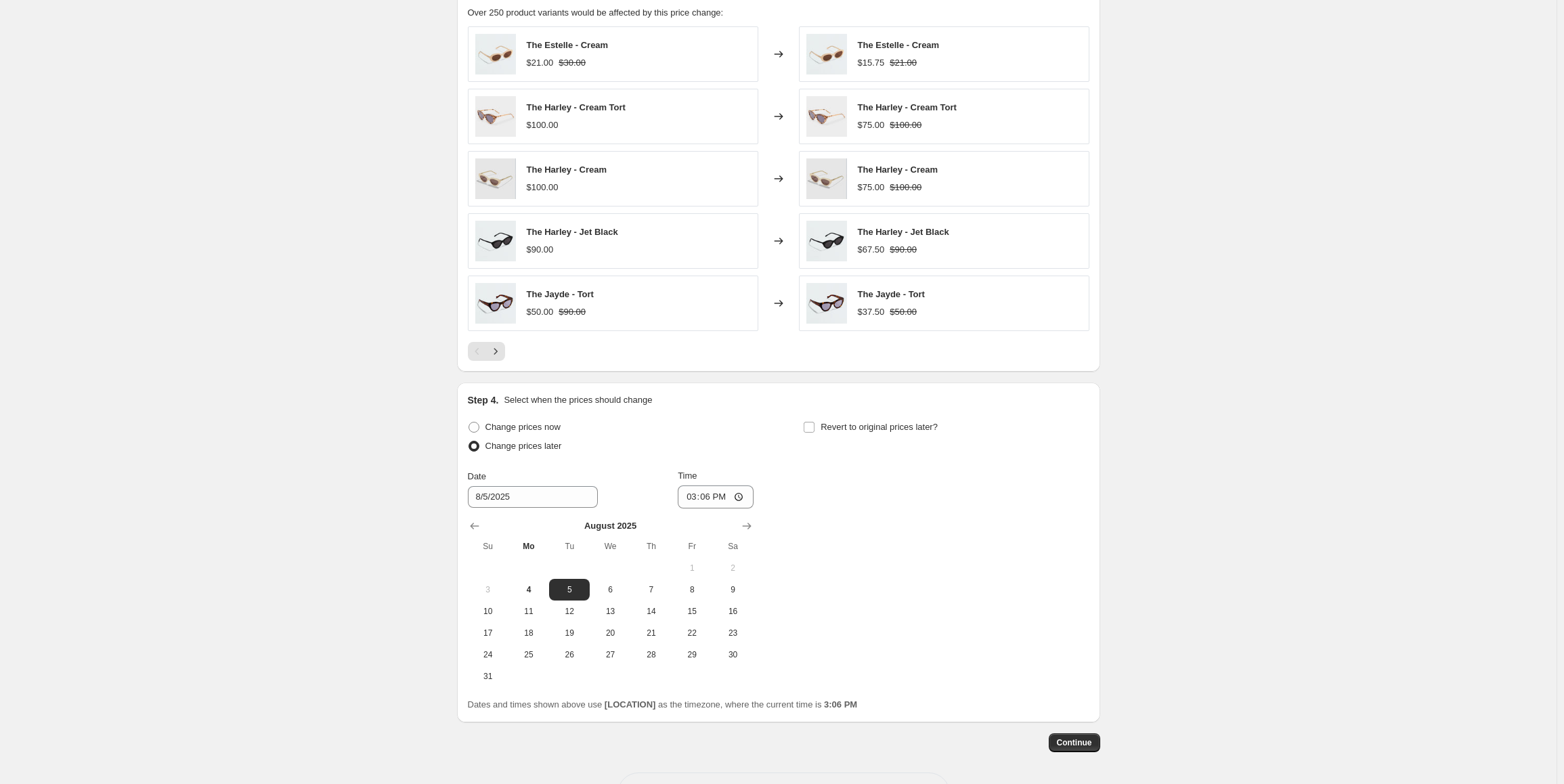 scroll, scrollTop: 925, scrollLeft: 0, axis: vertical 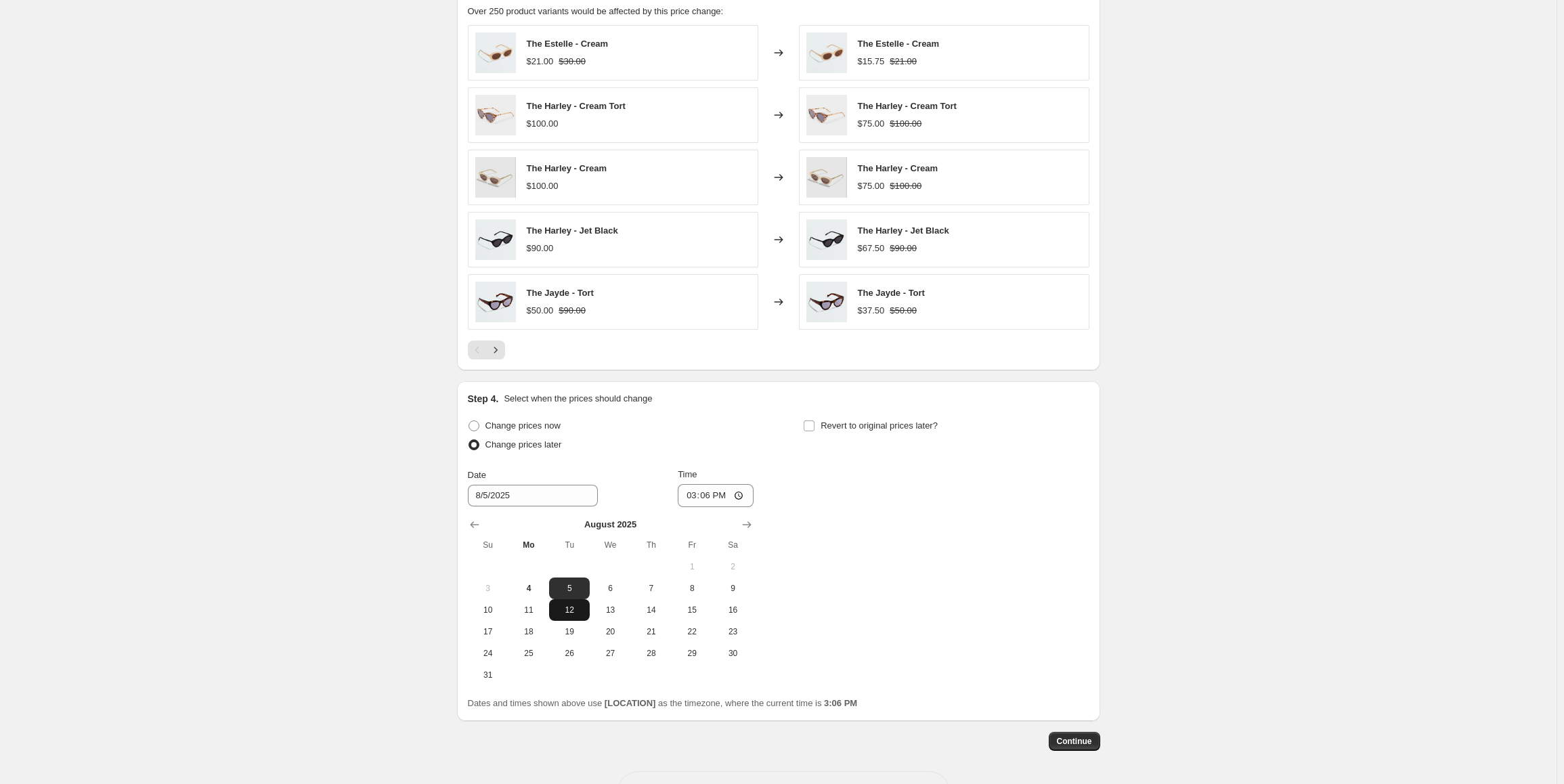 click on "12" at bounding box center (569, 610) 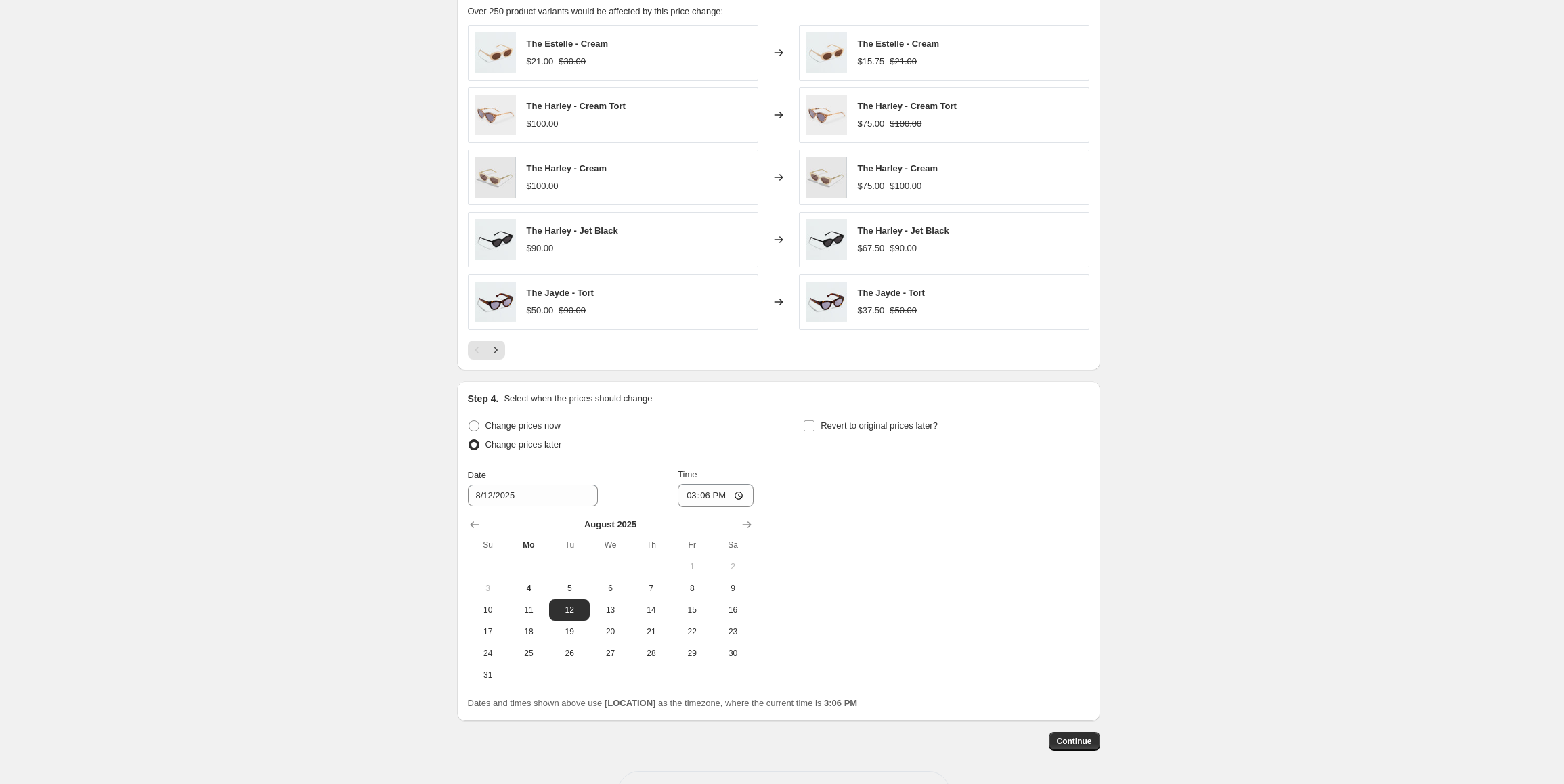 click on "Create new price change job. This page is ready Create new price change job Draft Step 1. Optionally give your price change job a title (eg "March 30% off sale on boots") Afterpay Day Sale - 25% Off Sitewide (Aug 12-18) This title is just for internal use, customers won't see it Step 2. Select how the prices should change Use bulk price change rules Set product prices individually Use CSV upload Price Change type Change the price to a certain amount Change the price by a certain amount Change the price by a certain percentage Change the price to the current compare at price (price before sale) Change the price by a certain amount relative to the compare at price Change the price by a certain percentage relative to the compare at price Don't change the price Change the price by a certain percentage relative to the cost per item Change price to certain cost margin Change the price by a certain percentage Price change amount -25 % (Price drop) Rounding Round to nearest .01 Round to nearest whole number $21.00" at bounding box center [778, -46] 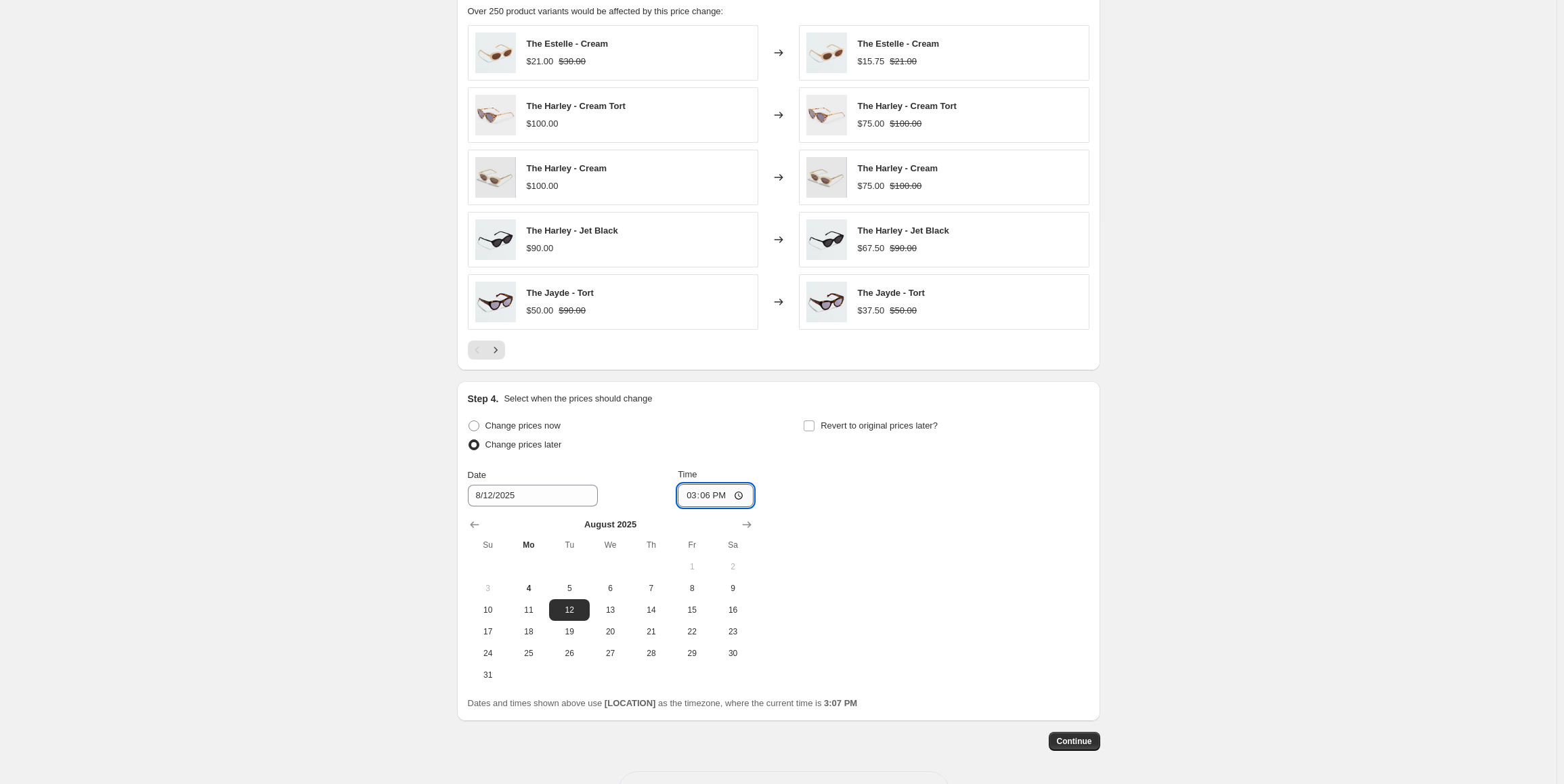 click on "15:06" at bounding box center (716, 496) 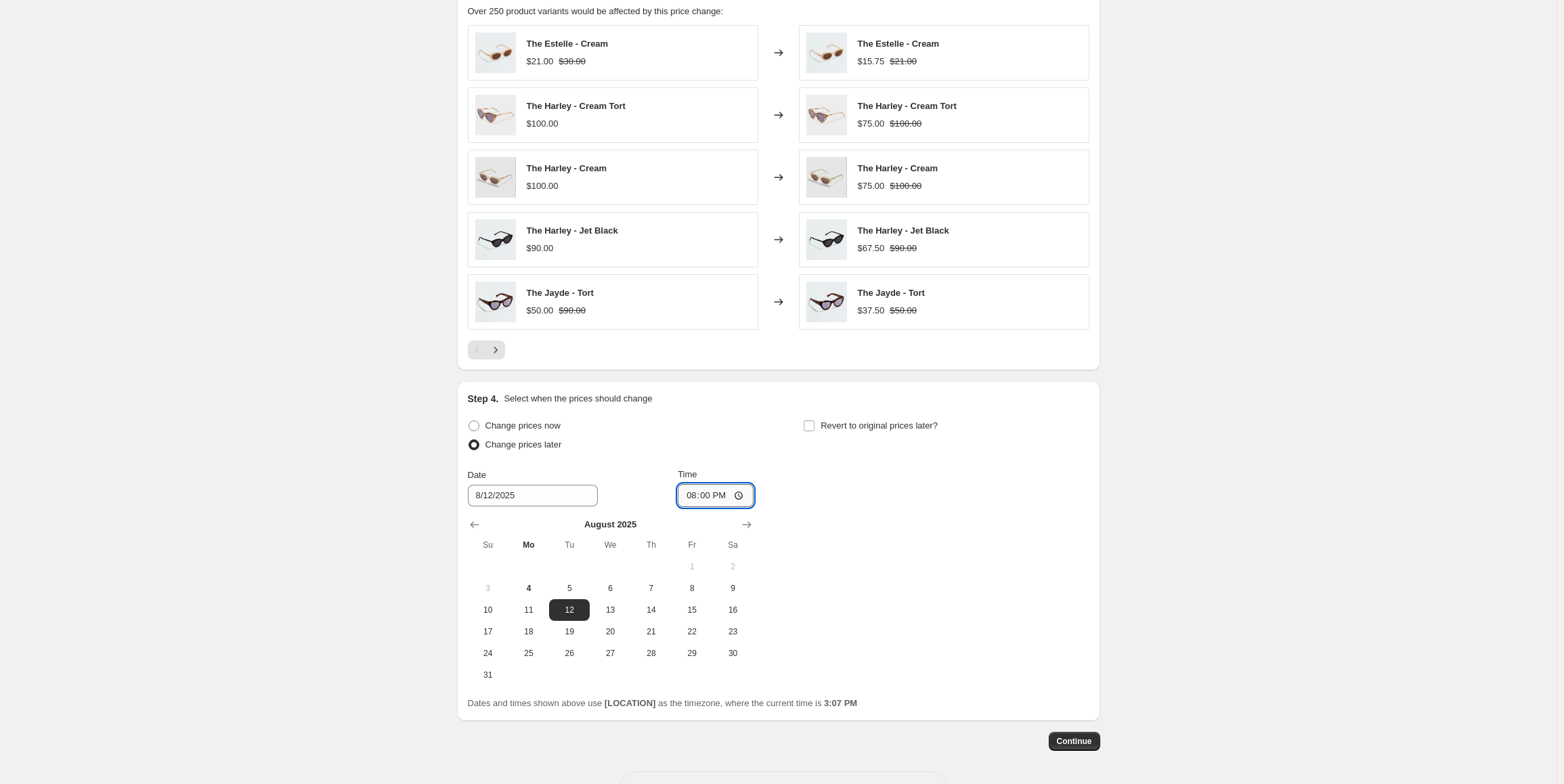 type on "08:00" 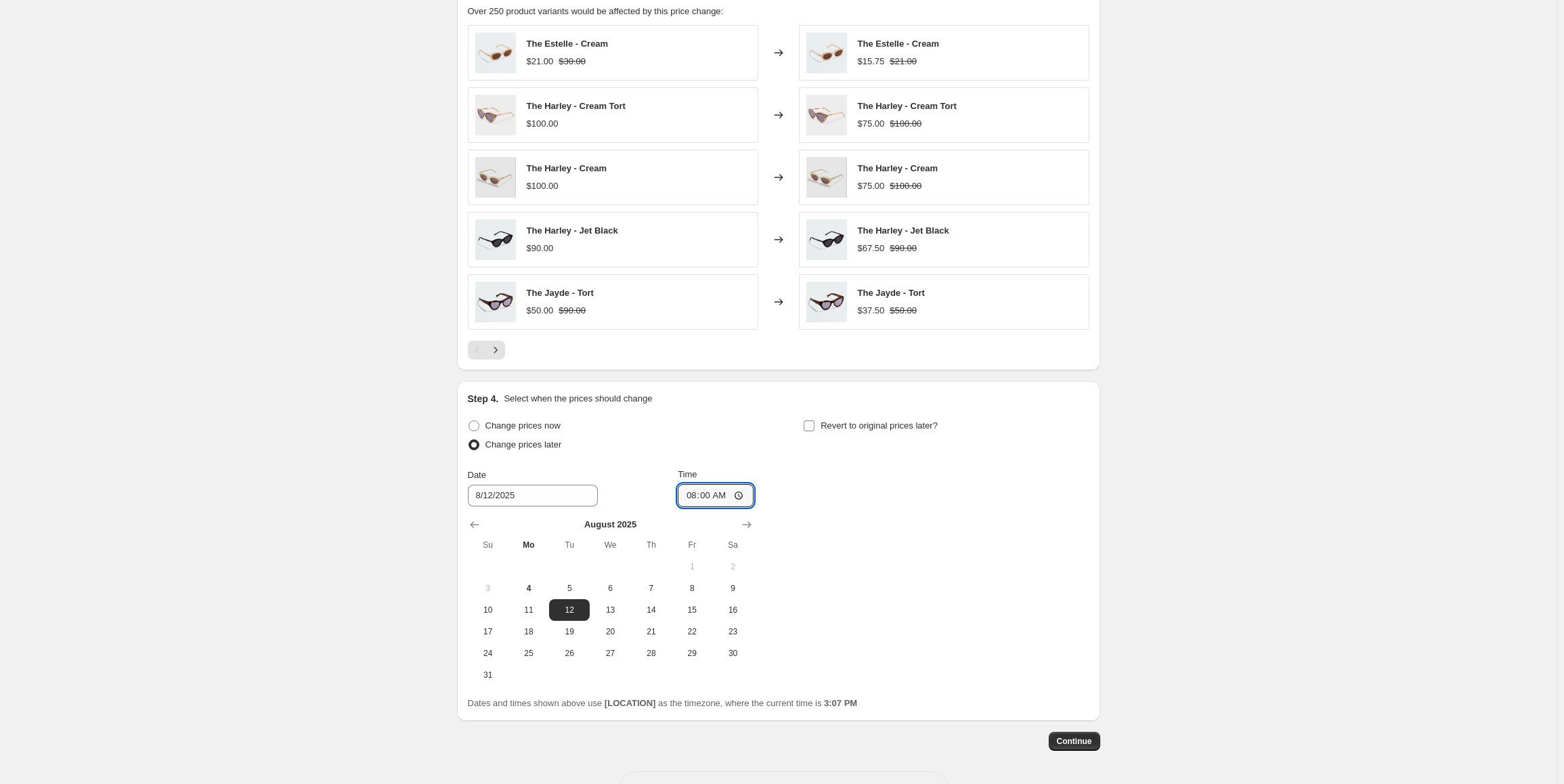 click on "Revert to original prices later?" at bounding box center [879, 425] 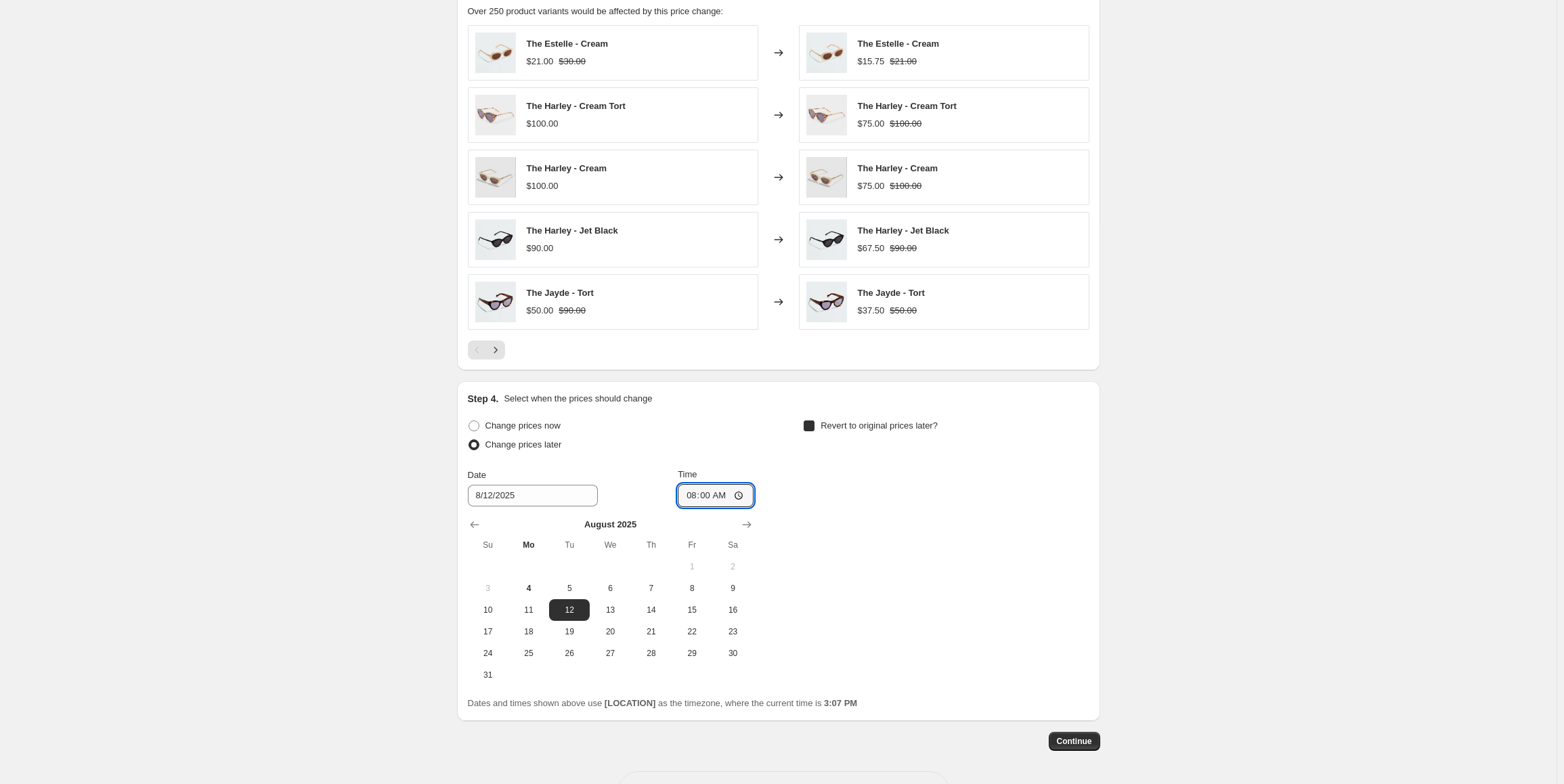 checkbox on "true" 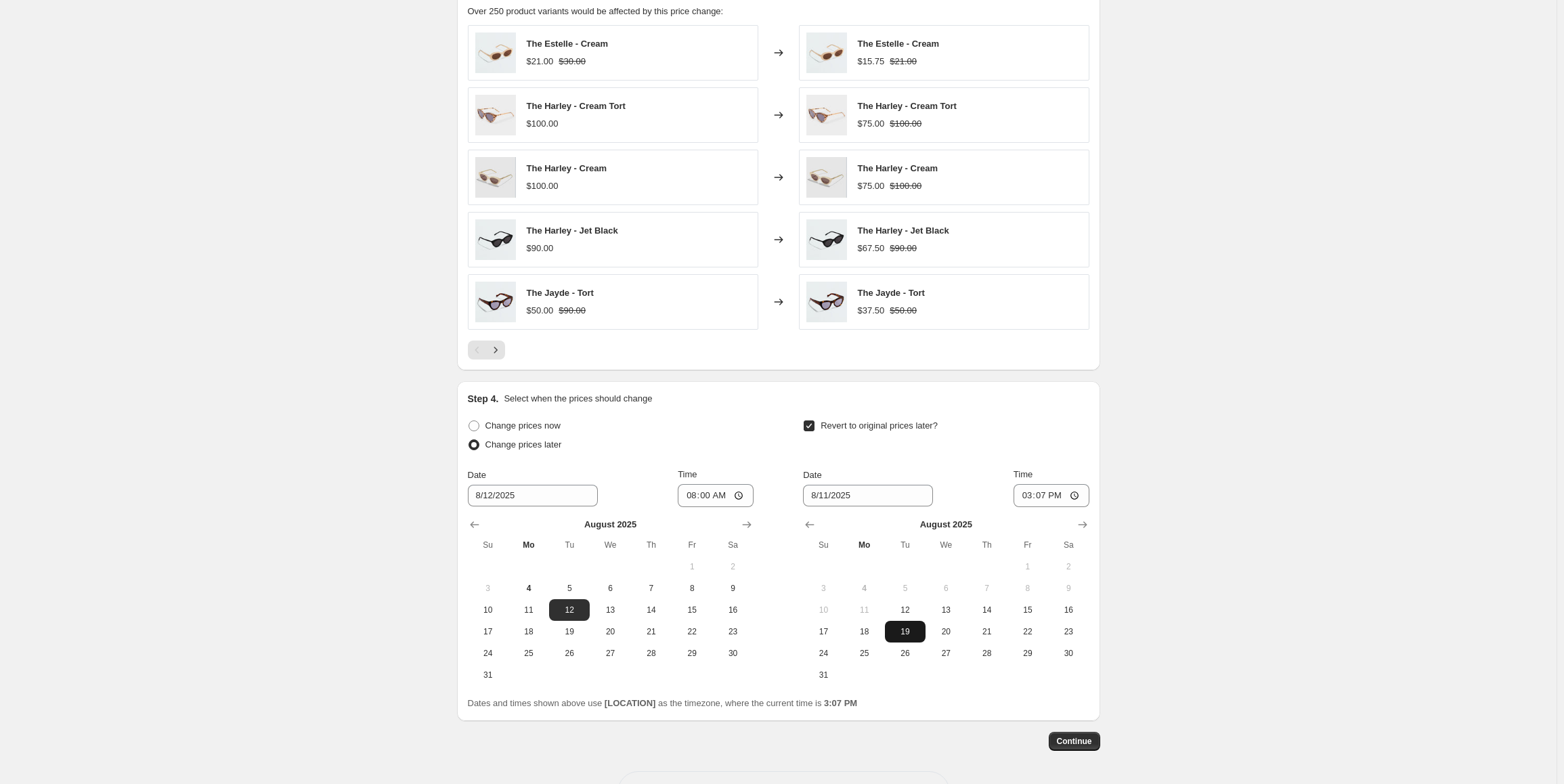 click on "19" at bounding box center (905, 632) 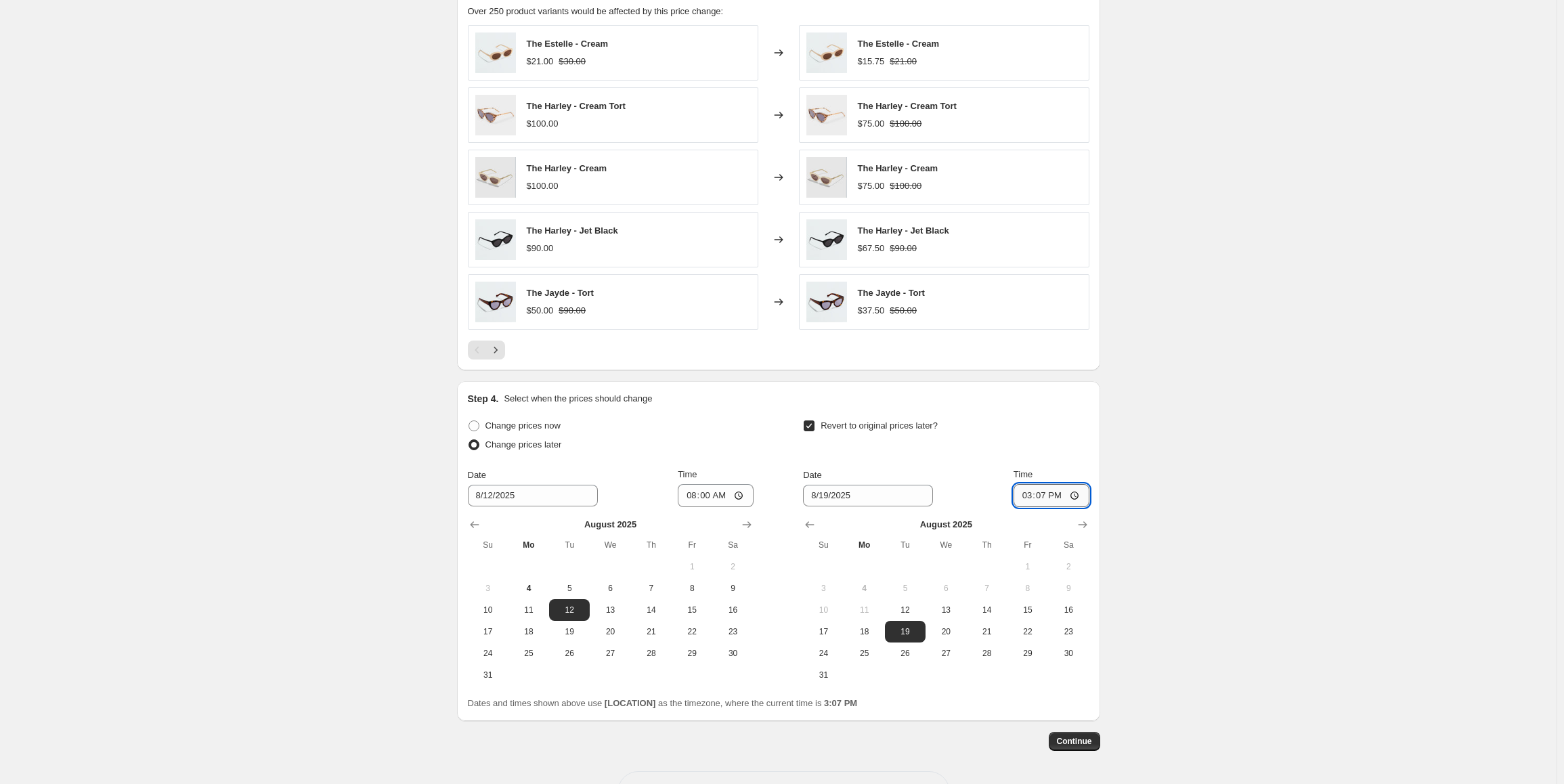 click on "15:07" at bounding box center (1051, 496) 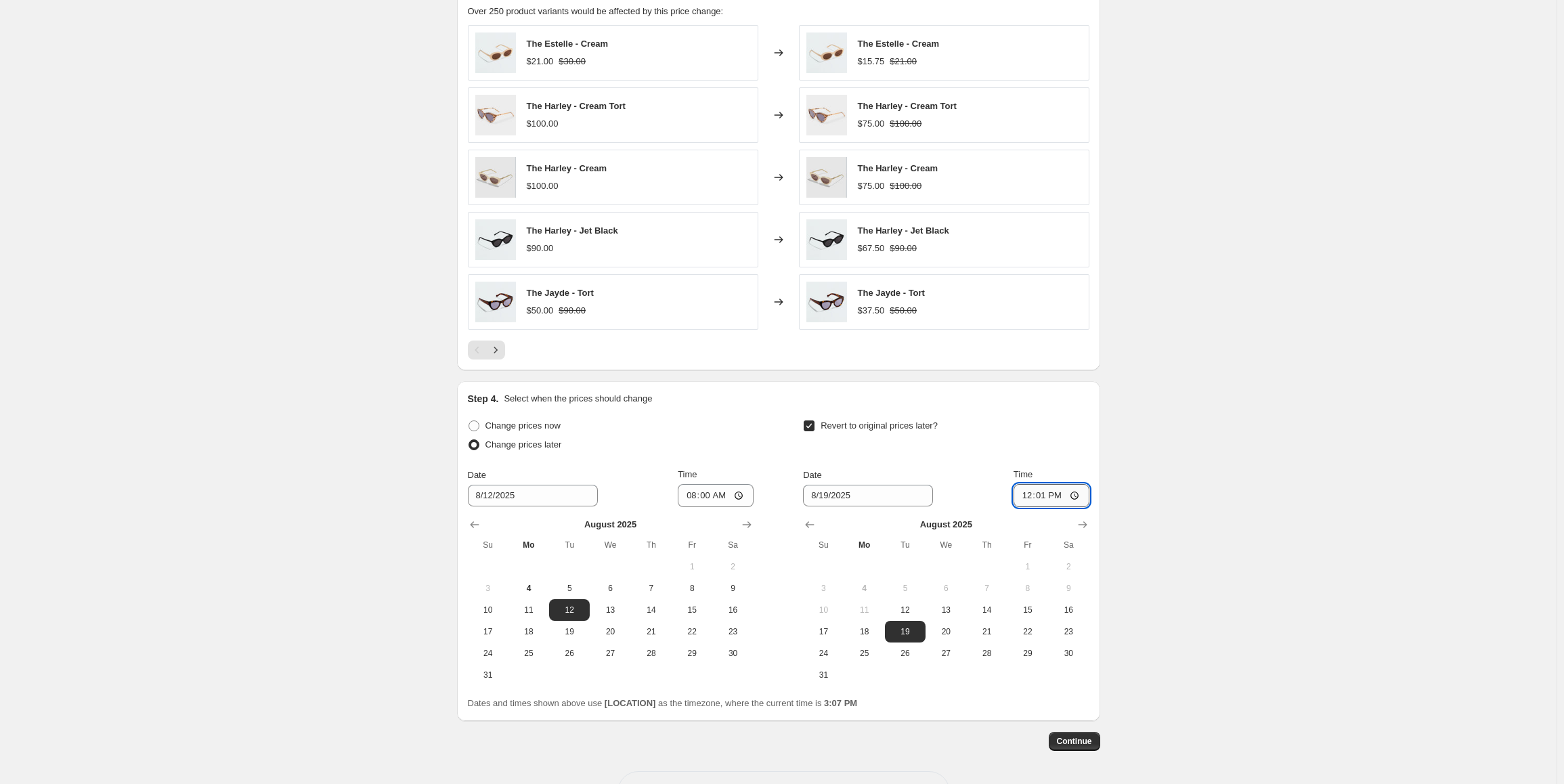 type on "00:01" 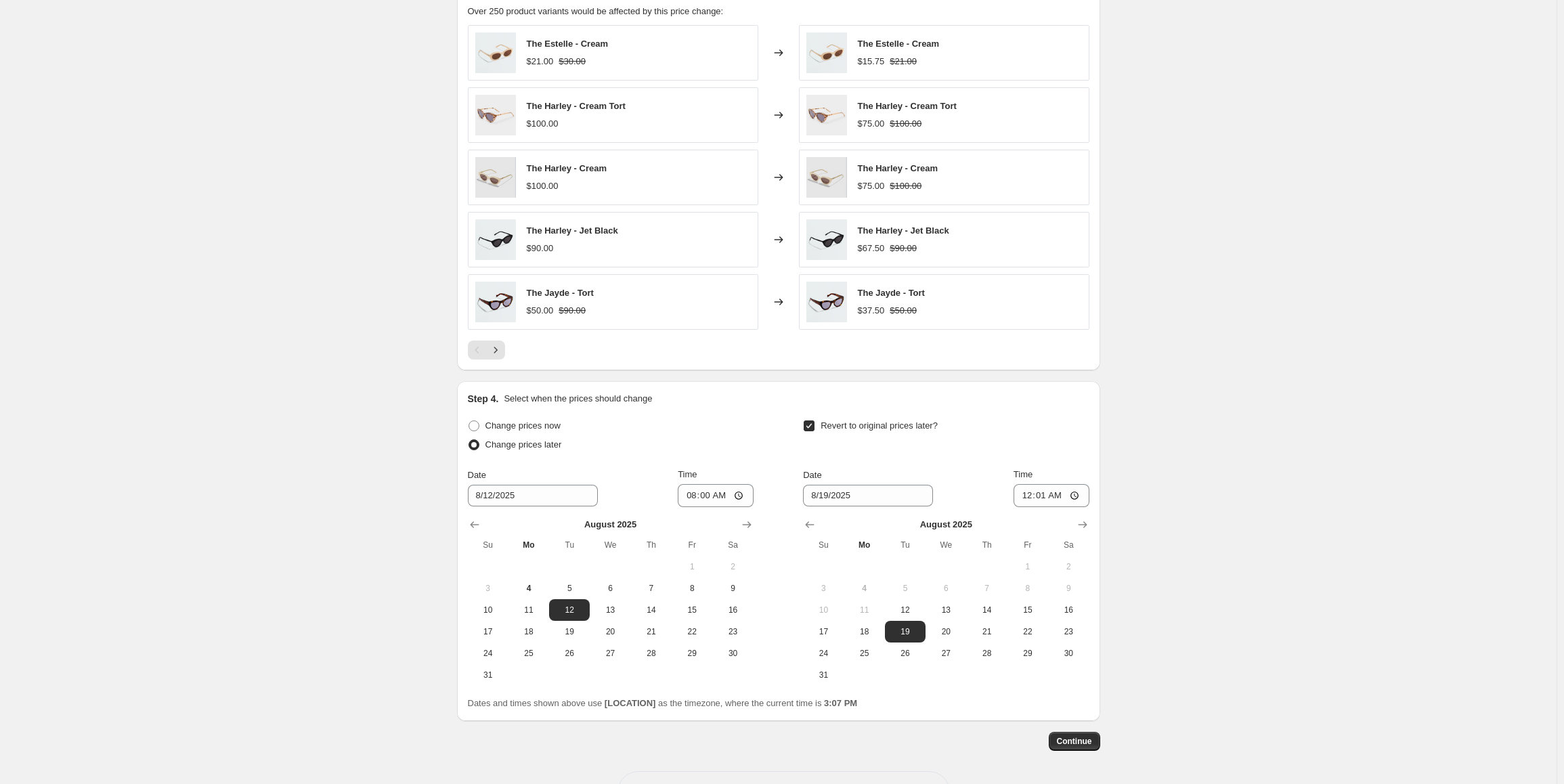 click on "Create new price change job. This page is ready Create new price change job Draft Step 1. Optionally give your price change job a title (eg "March 30% off sale on boots") Afterpay Day Sale - 25% Off Sitewide (Aug 12-18) This title is just for internal use, customers won't see it Step 2. Select how the prices should change Use bulk price change rules Set product prices individually Use CSV upload Price Change type Change the price to a certain amount Change the price by a certain amount Change the price by a certain percentage Change the price to the current compare at price (price before sale) Change the price by a certain amount relative to the compare at price Change the price by a certain percentage relative to the compare at price Don't change the price Change the price by a certain percentage relative to the cost per item Change price to certain cost margin Change the price by a certain percentage Price change amount -25 % (Price drop) Rounding Round to nearest .01 Round to nearest whole number $21.00" at bounding box center (778, -46) 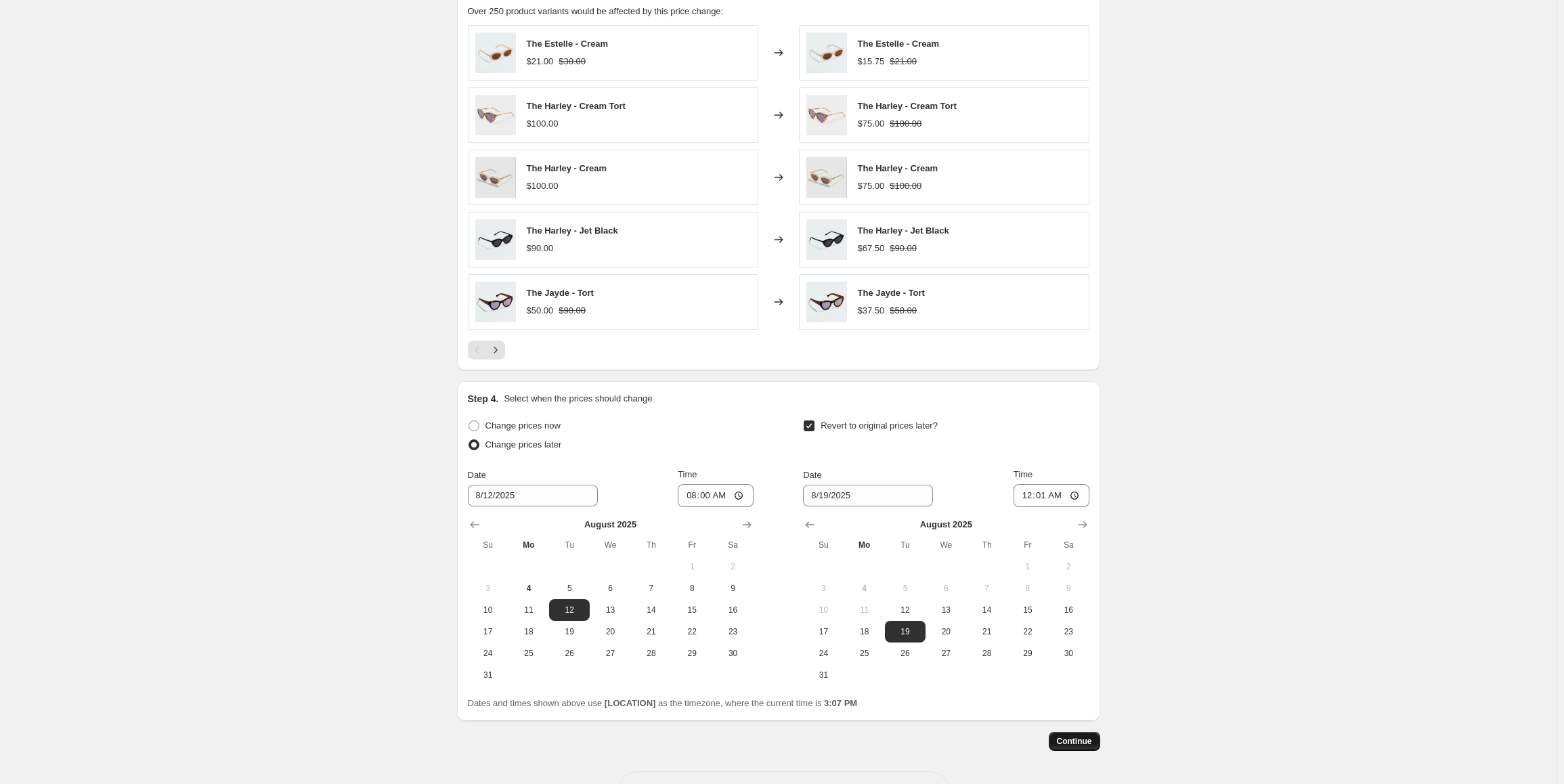 click on "Continue" at bounding box center (1074, 741) 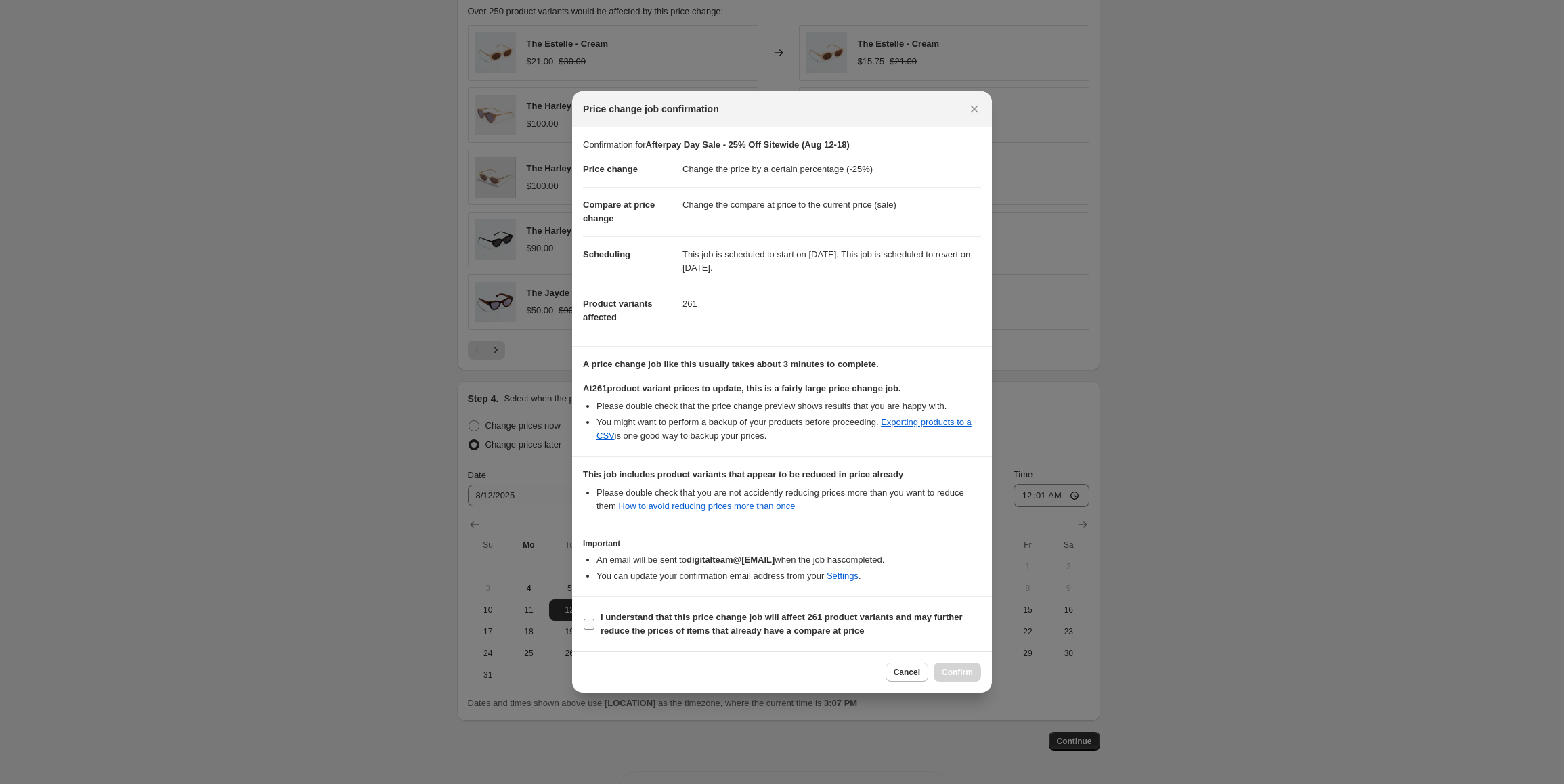 click on "I understand that this price change job will affect 261 product variants and may further reduce the prices of items that already have a compare at price" at bounding box center [782, 624] 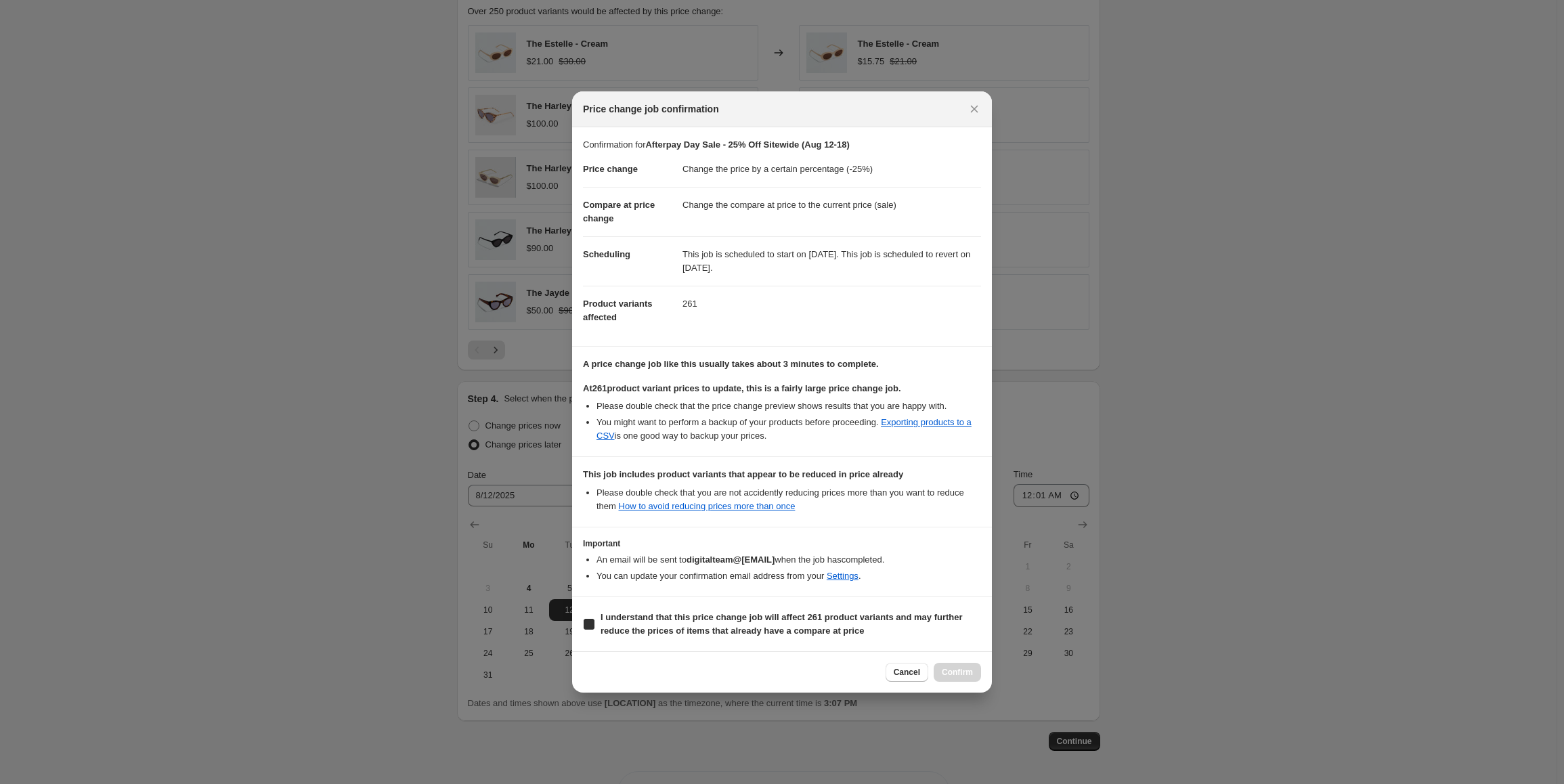 checkbox on "true" 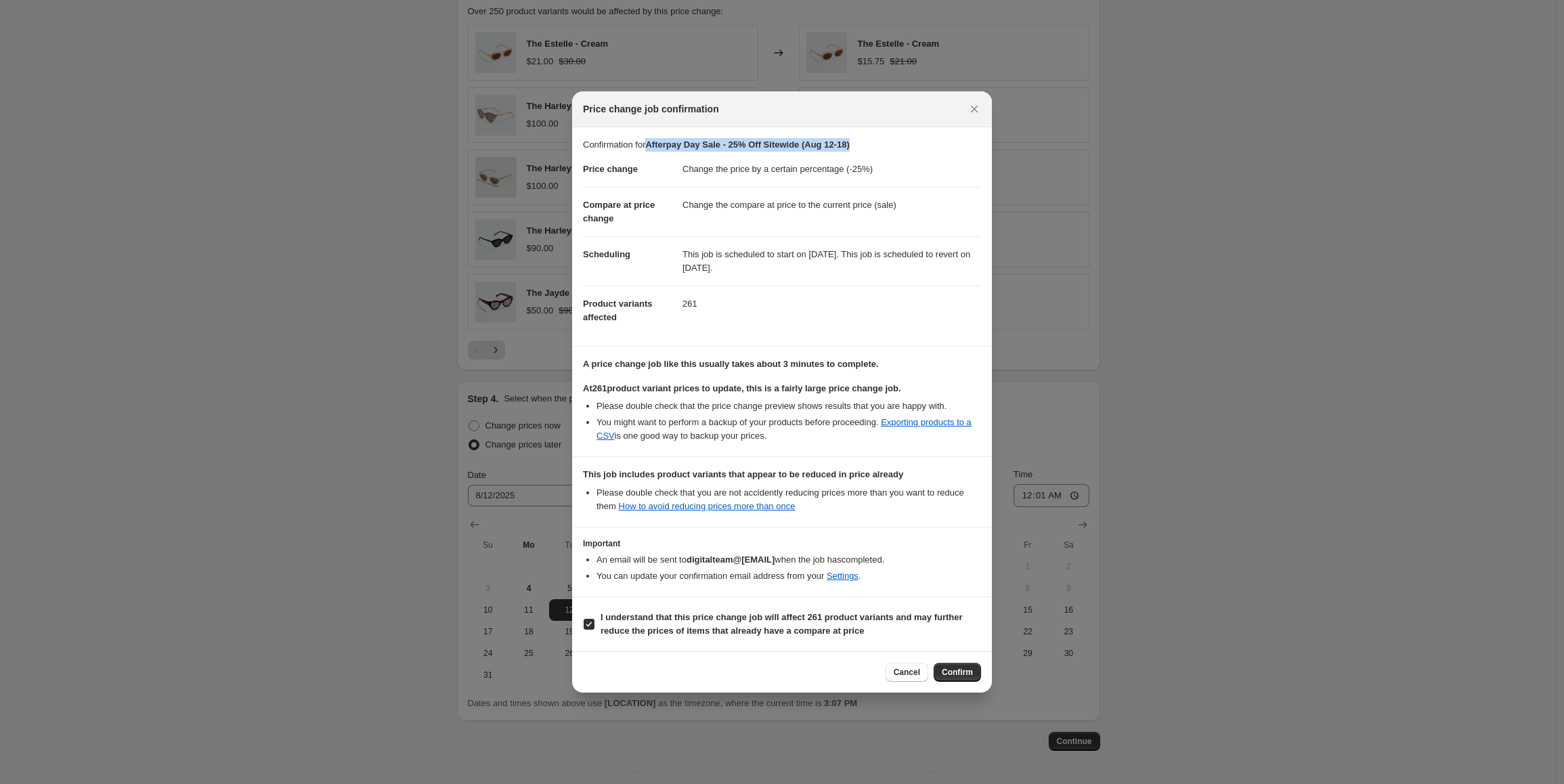 drag, startPoint x: 877, startPoint y: 142, endPoint x: 651, endPoint y: 144, distance: 226.00885 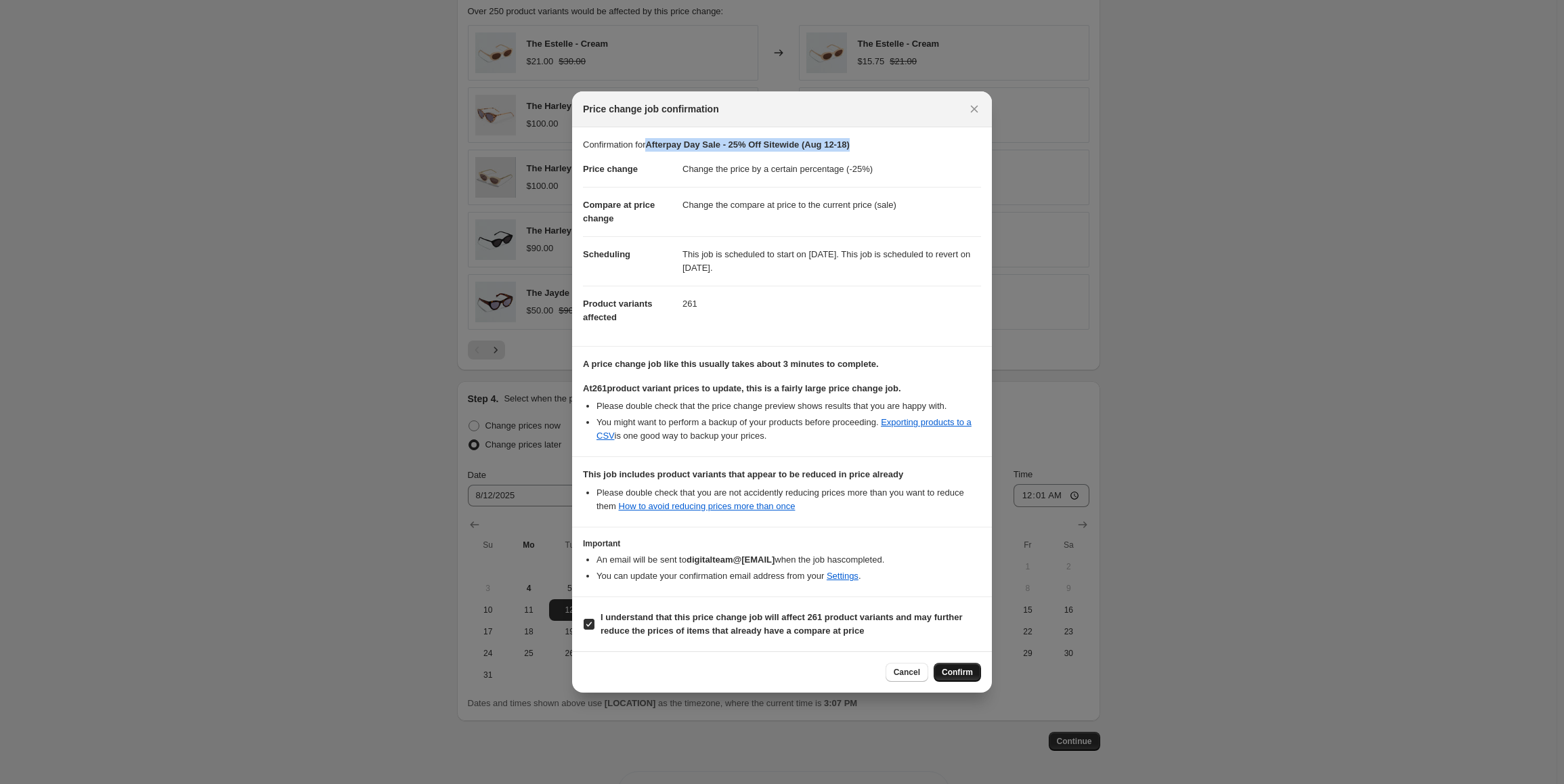 copy on "Afterpay Day Sale - 25% Off Sitewide (Aug 12-18)" 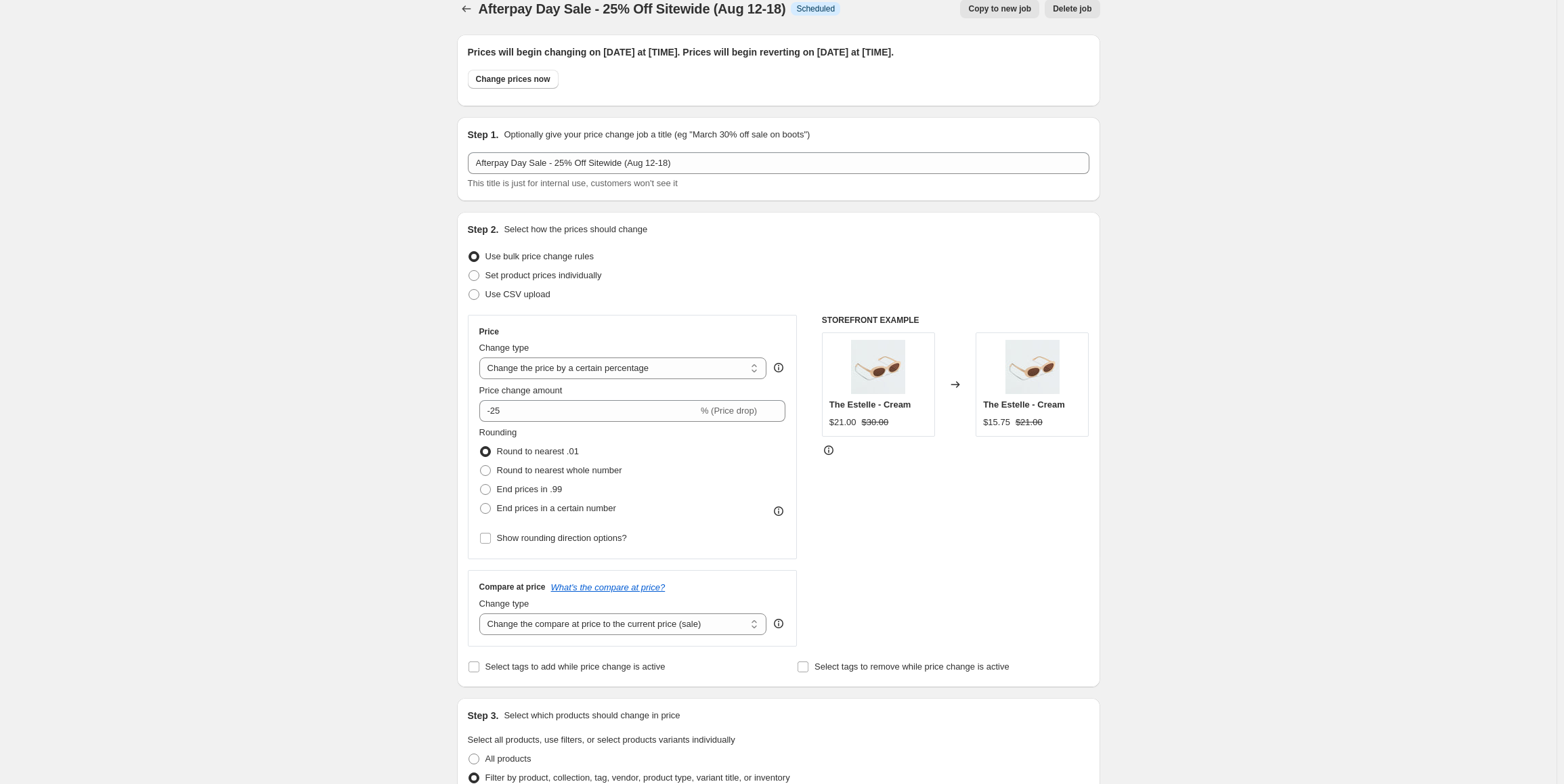 scroll, scrollTop: 0, scrollLeft: 0, axis: both 